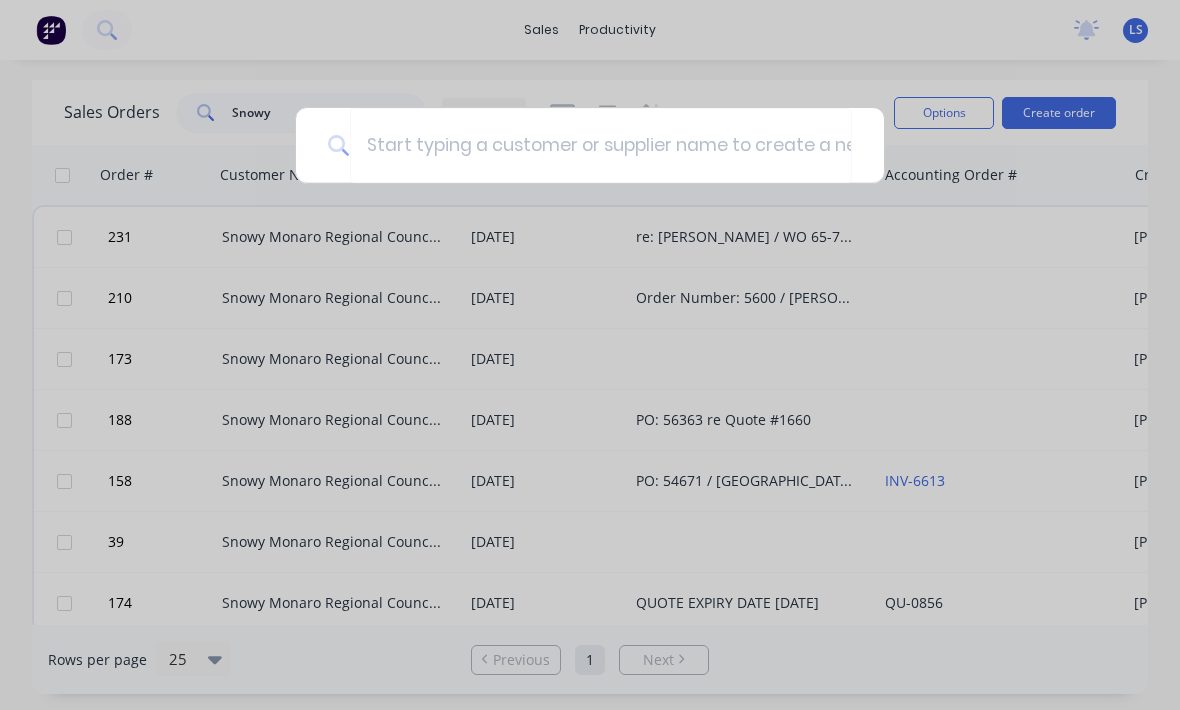 scroll, scrollTop: 0, scrollLeft: 0, axis: both 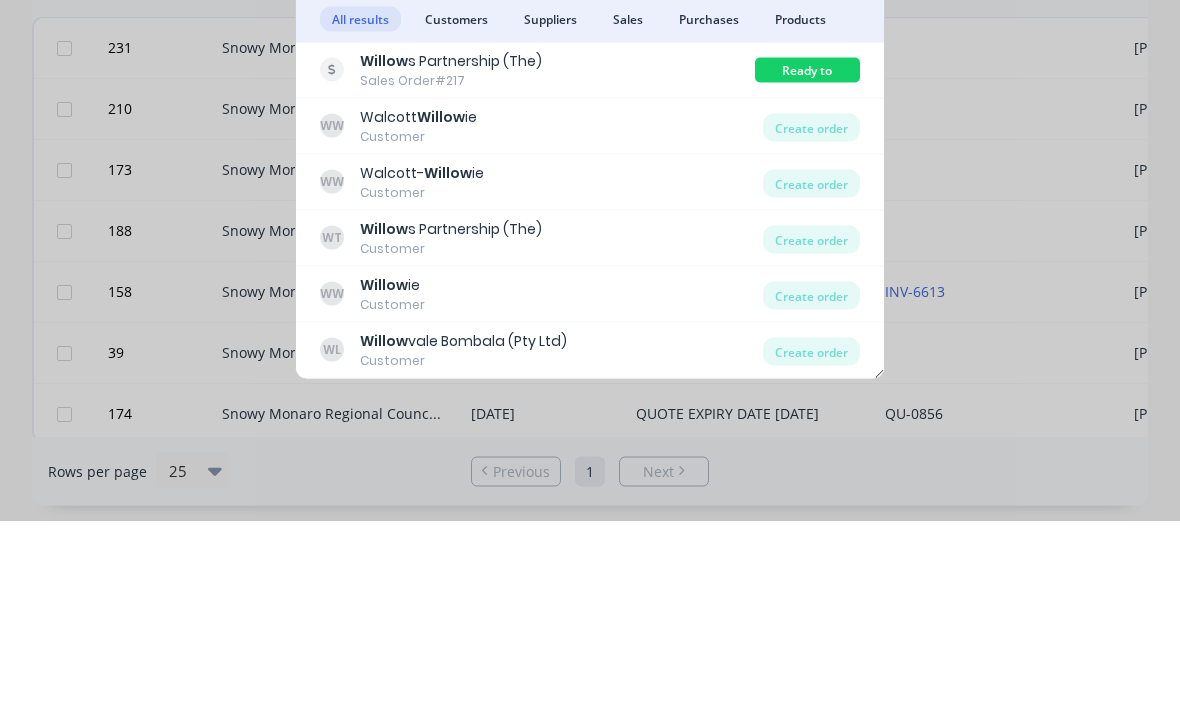 type on "Willow" 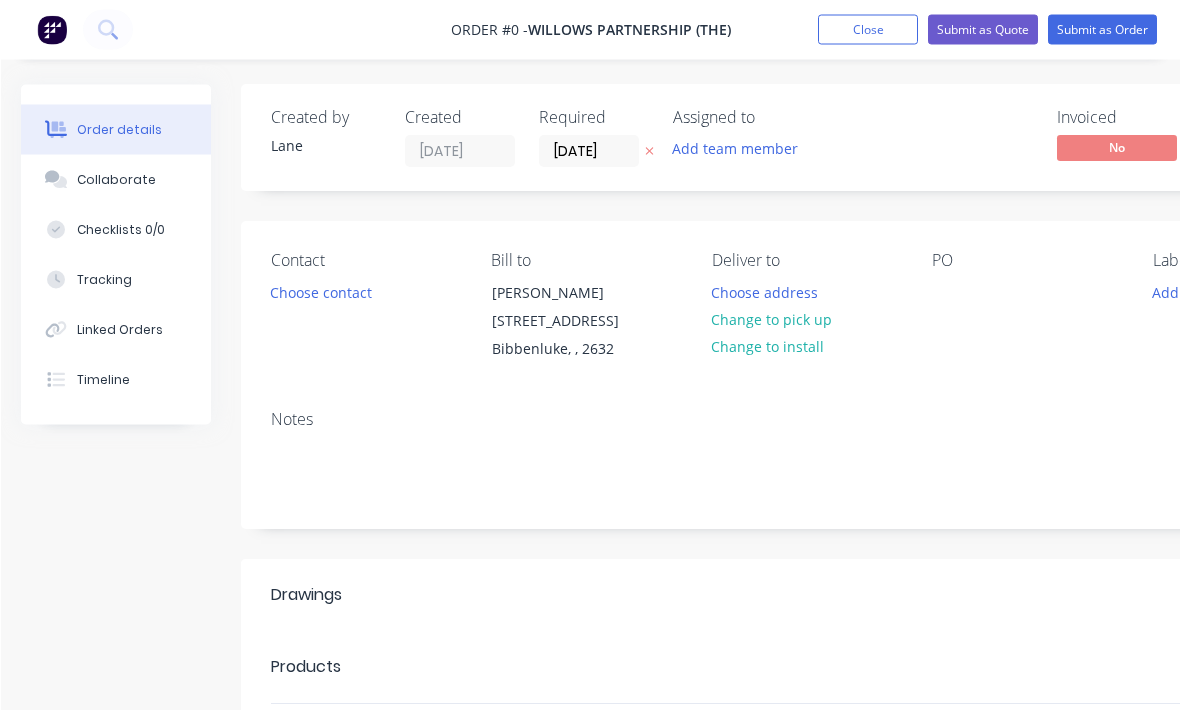 scroll, scrollTop: 1, scrollLeft: 0, axis: vertical 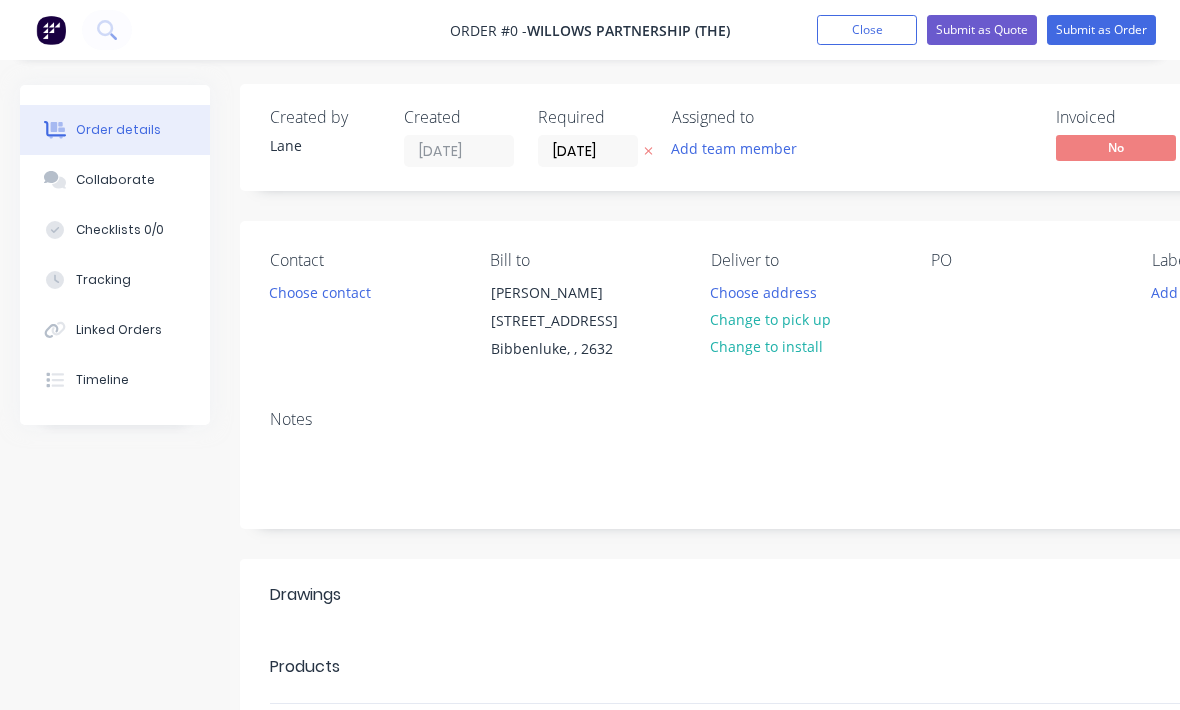 click on "Choose contact" at bounding box center (320, 291) 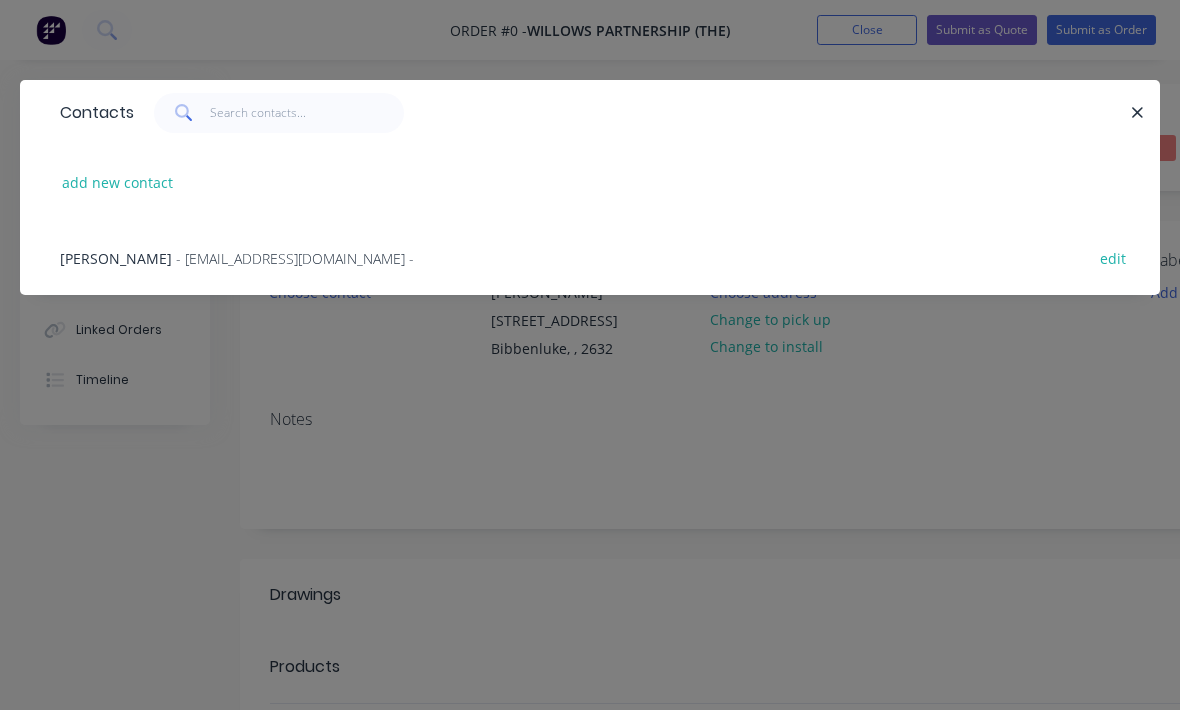 click on "- [EMAIL_ADDRESS][DOMAIN_NAME] -" at bounding box center [295, 258] 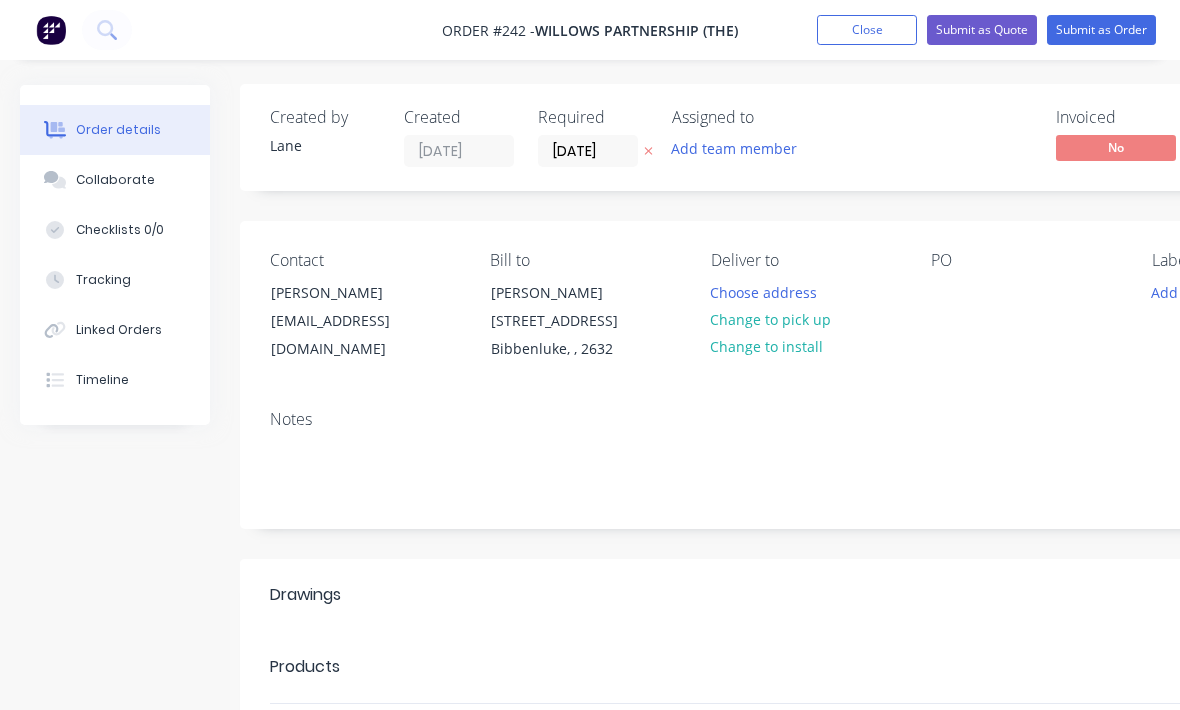 click on "Change to pick up" at bounding box center [771, 319] 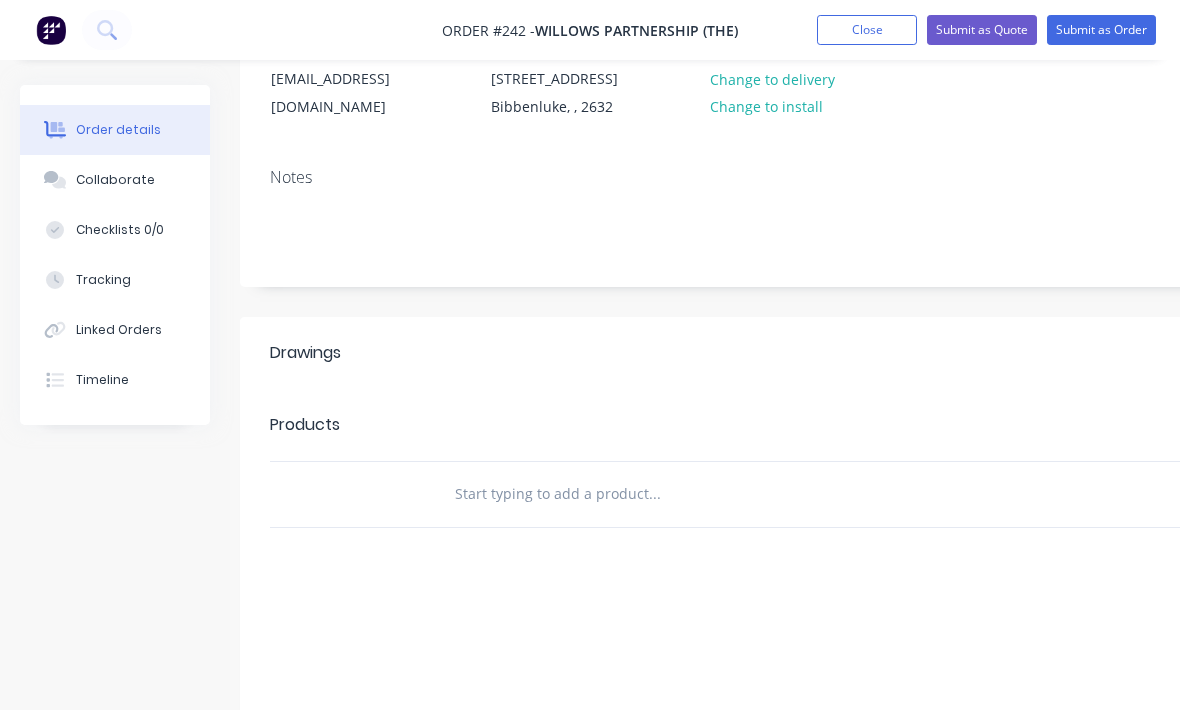 scroll, scrollTop: 251, scrollLeft: 0, axis: vertical 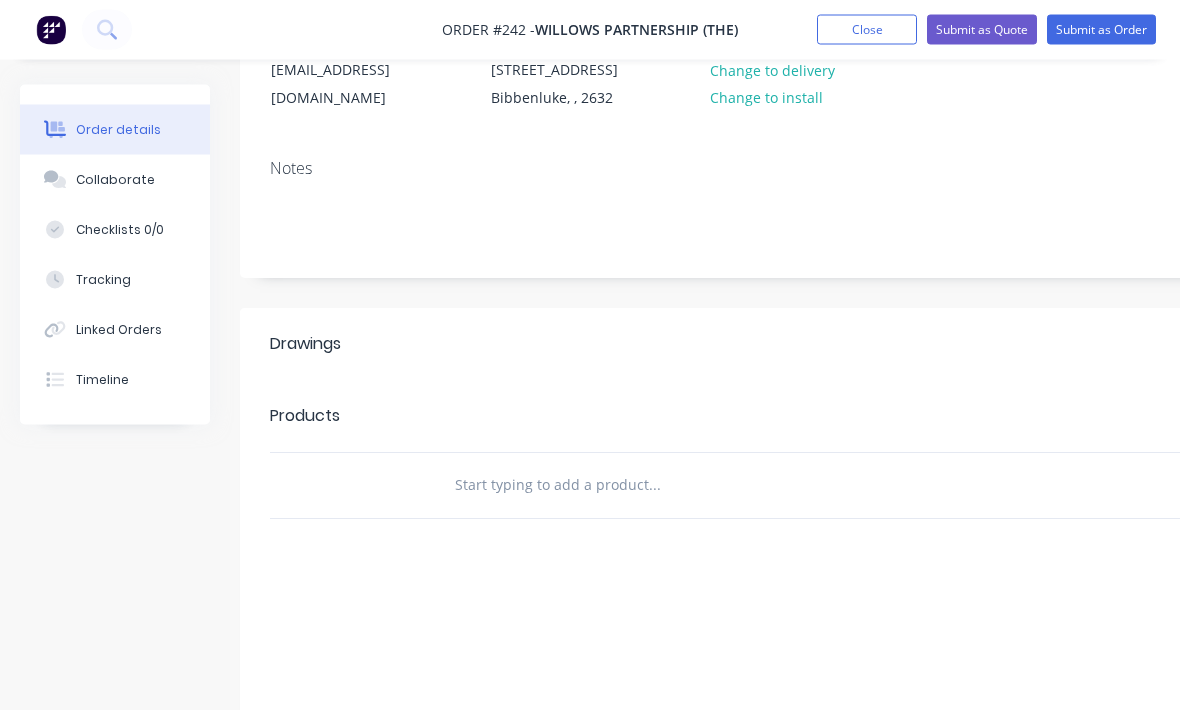 click at bounding box center [654, 486] 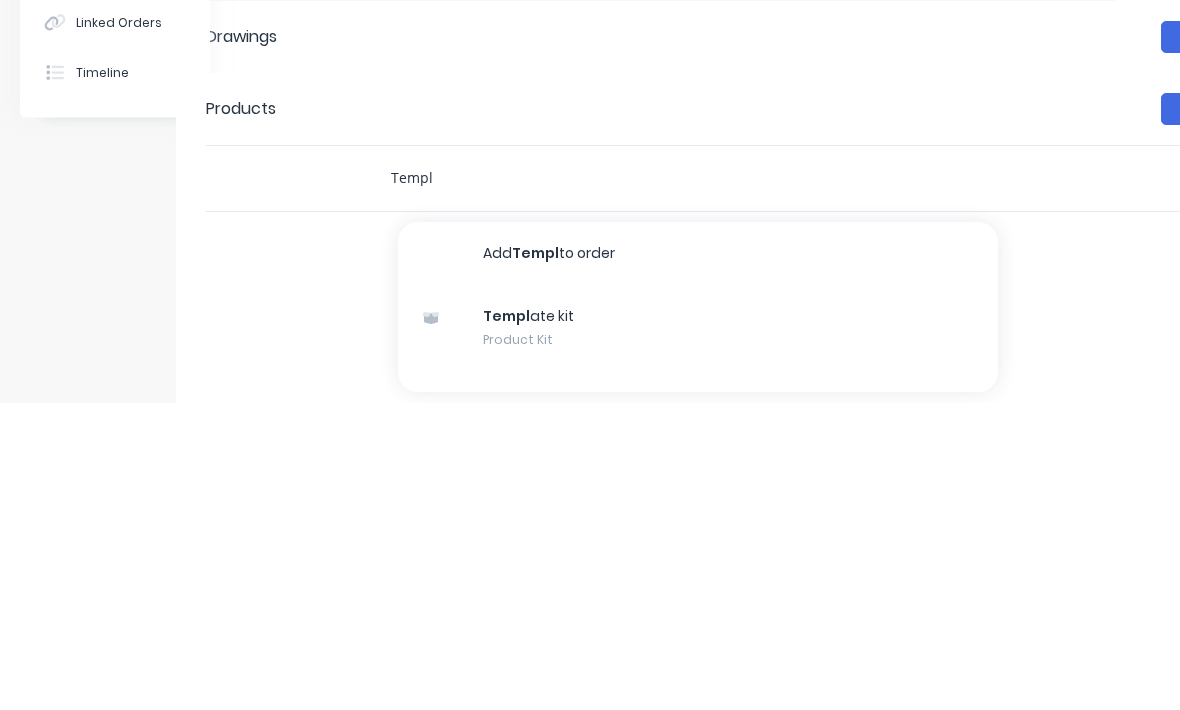 type on "Templ" 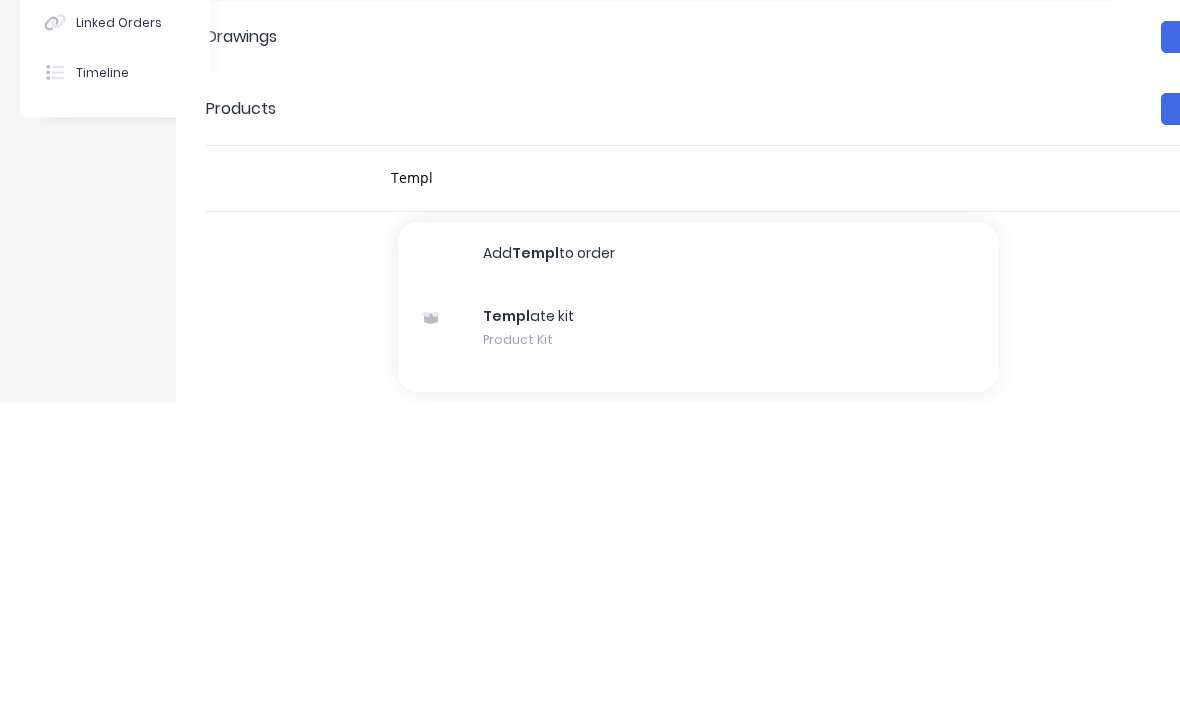 click on "Templ ate kit Product Kit" at bounding box center [698, 636] 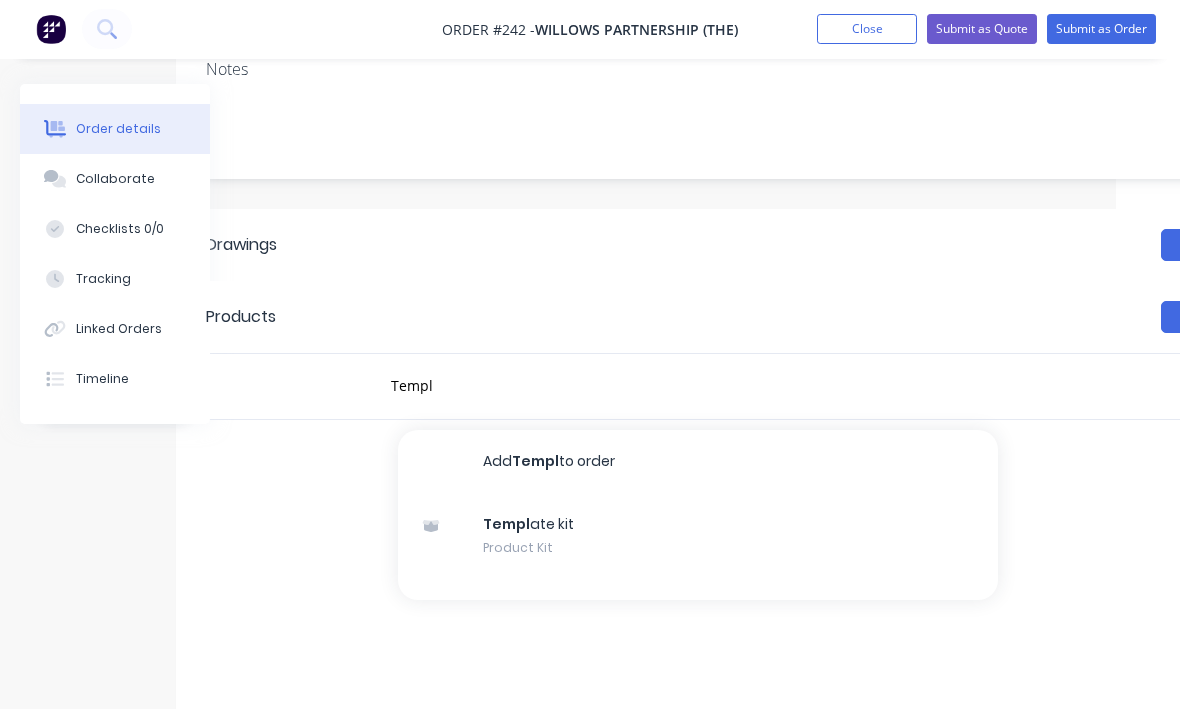 type 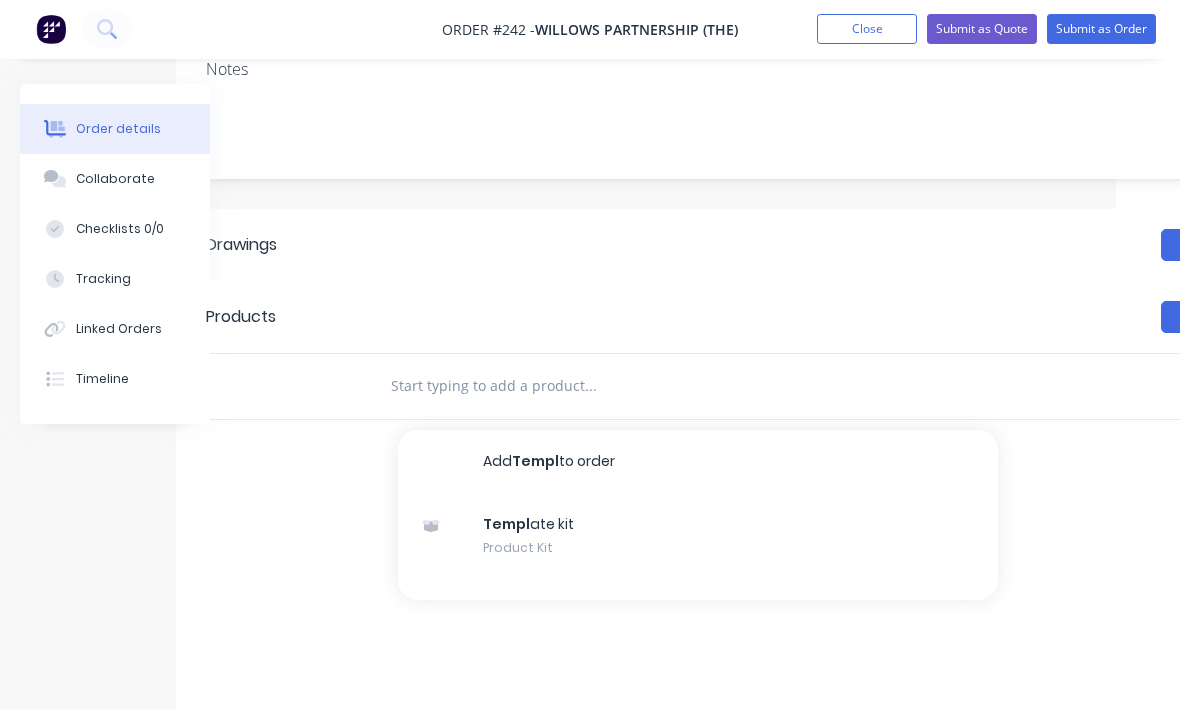scroll, scrollTop: 351, scrollLeft: 64, axis: both 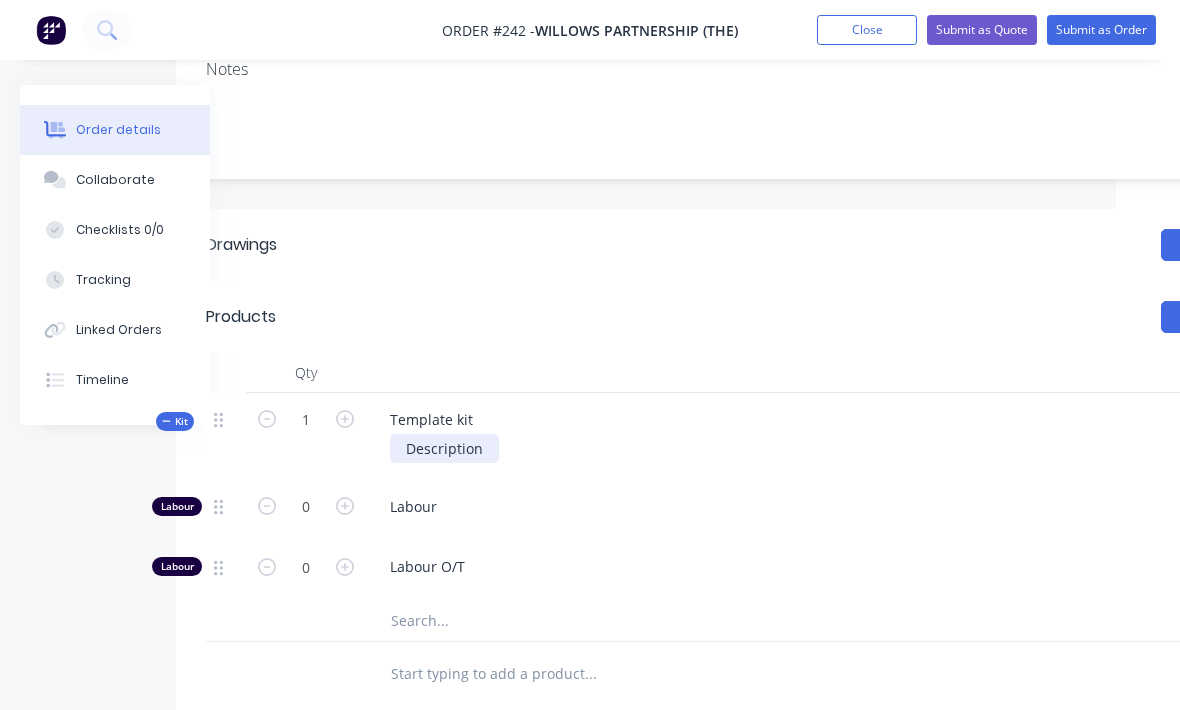 click on "Description" at bounding box center (444, 448) 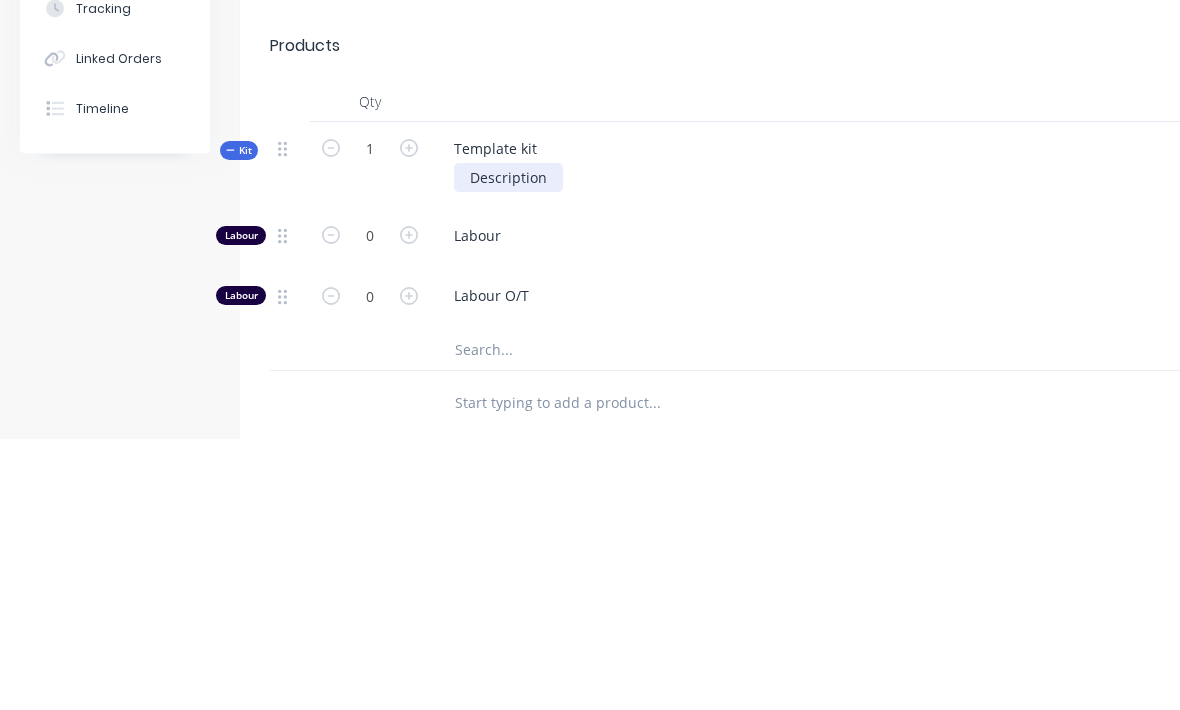 click on "Description" at bounding box center (508, 449) 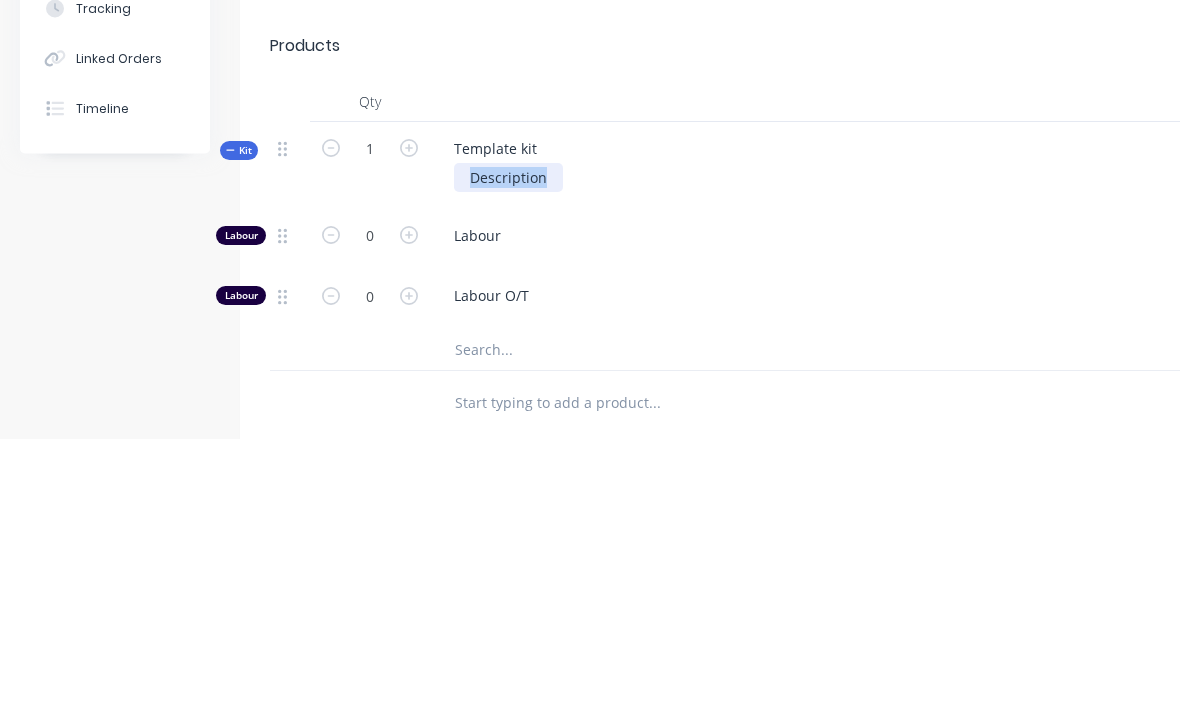 type 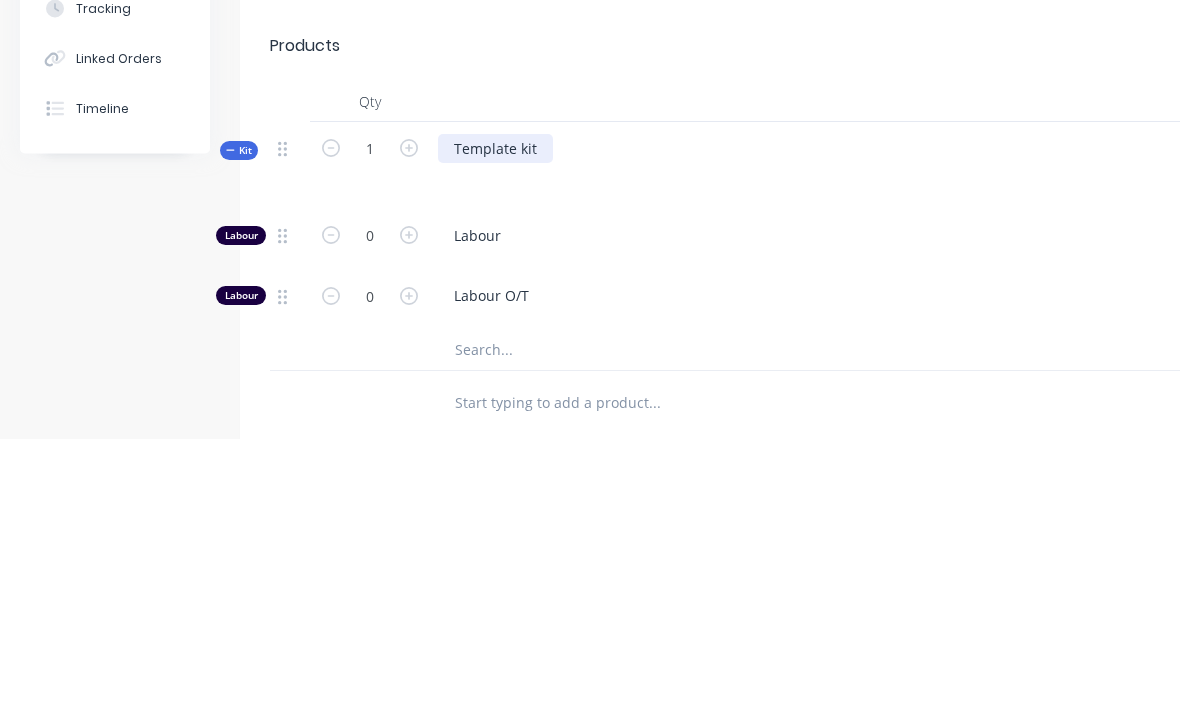 click on "Template kit" at bounding box center (495, 420) 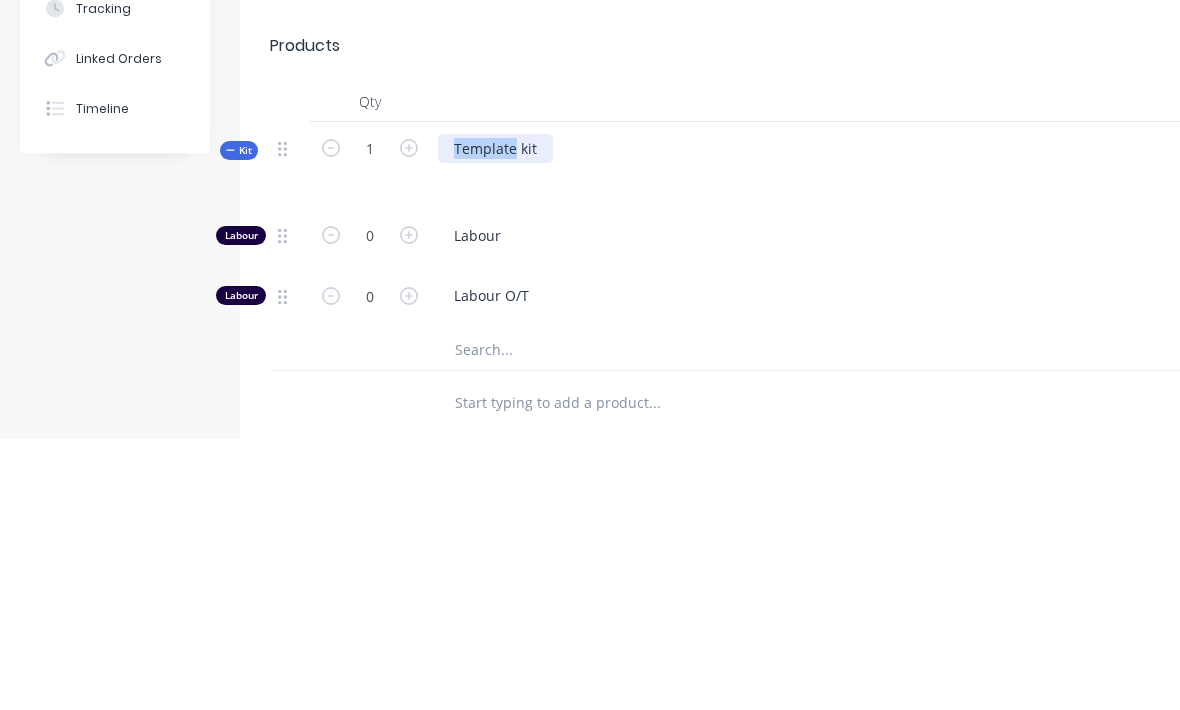 click on "Template kit" at bounding box center (495, 420) 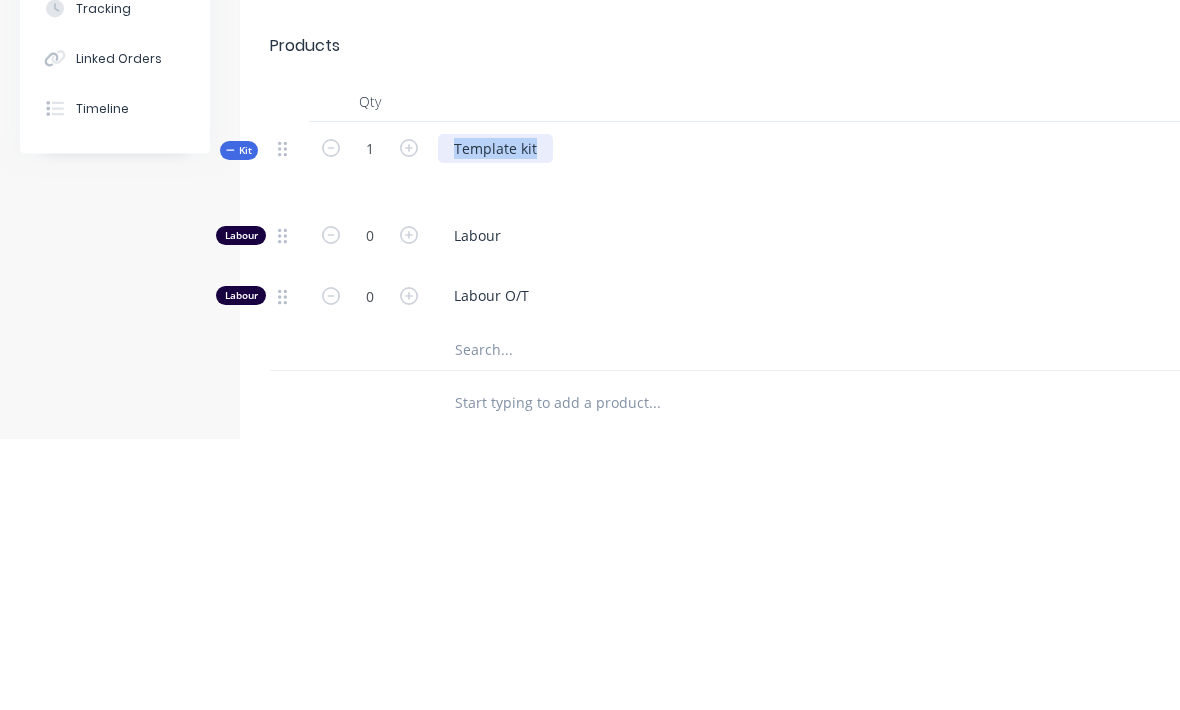 type 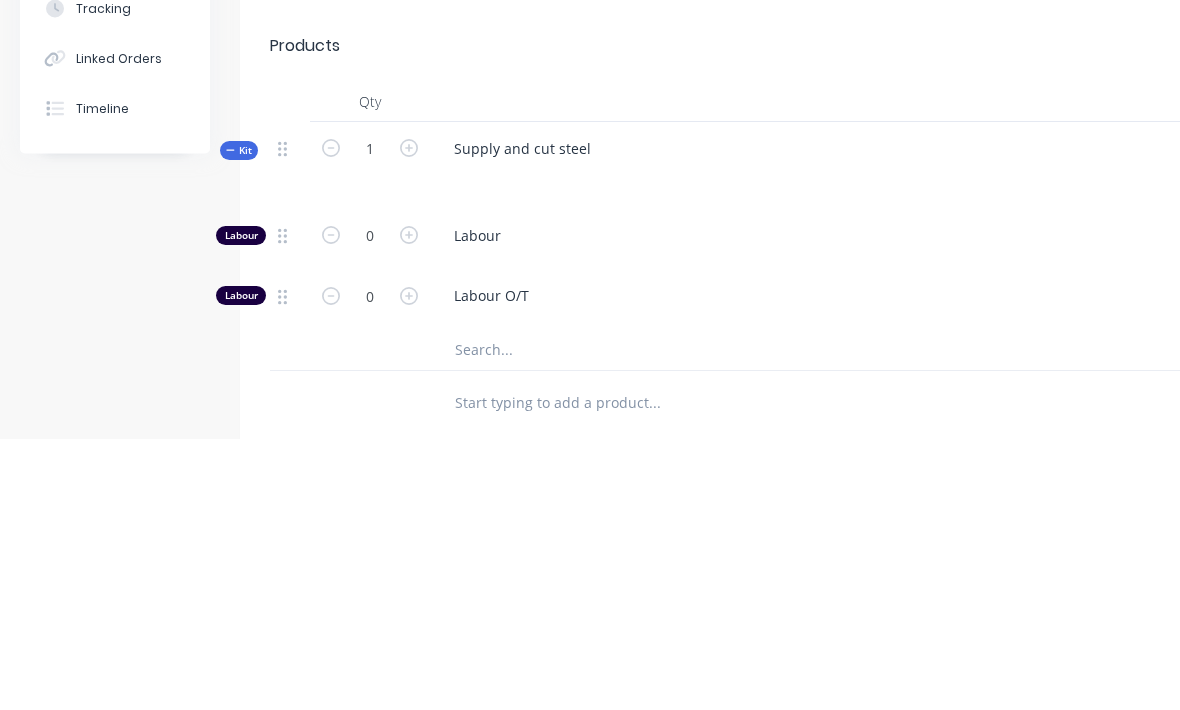 click on "Labour" at bounding box center [838, 507] 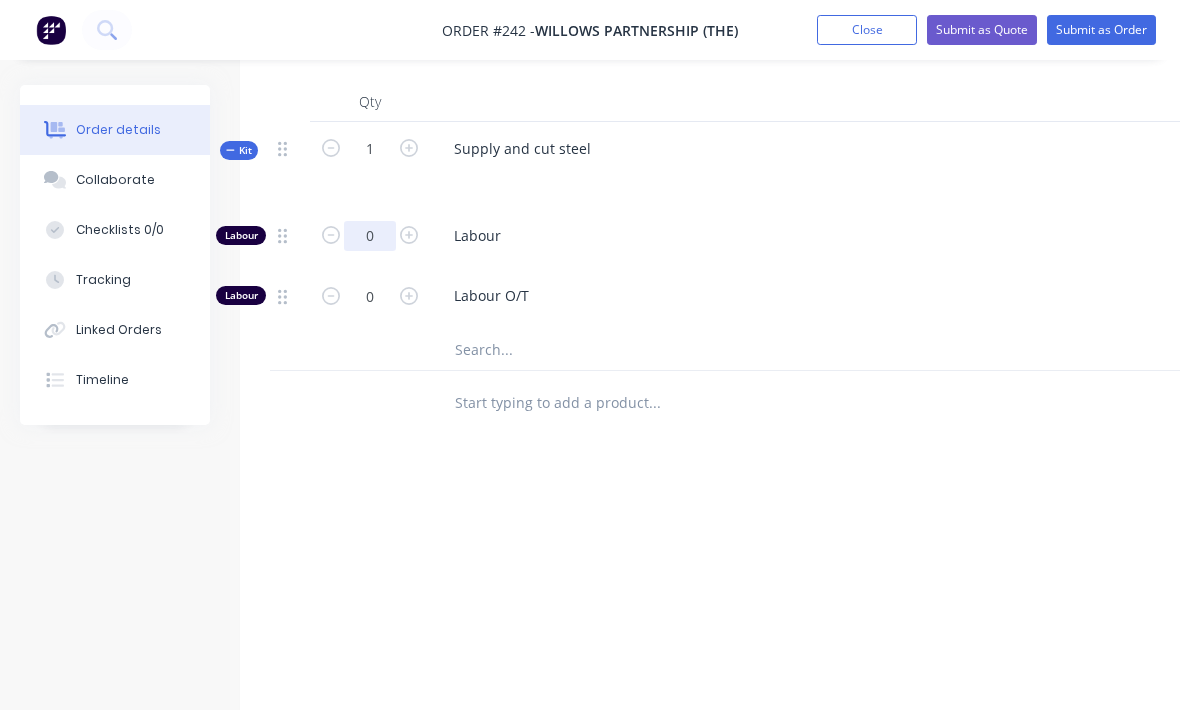 click on "0" at bounding box center (370, 236) 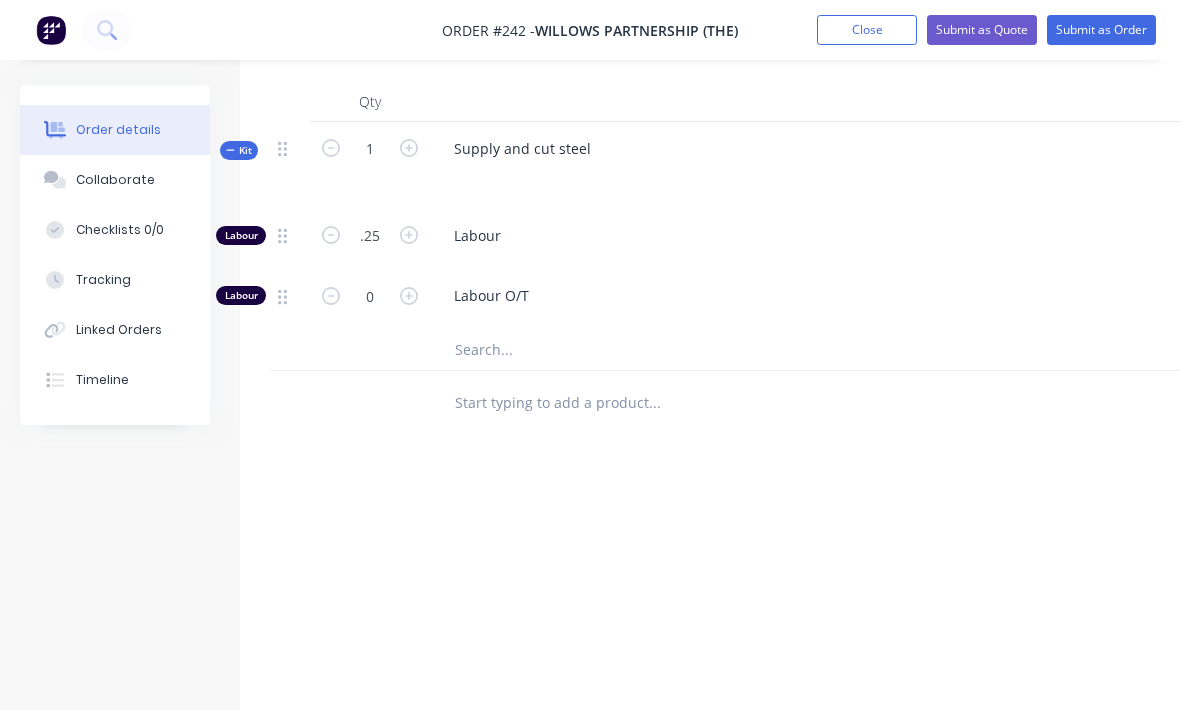 click on "Labour O/T" at bounding box center (830, 299) 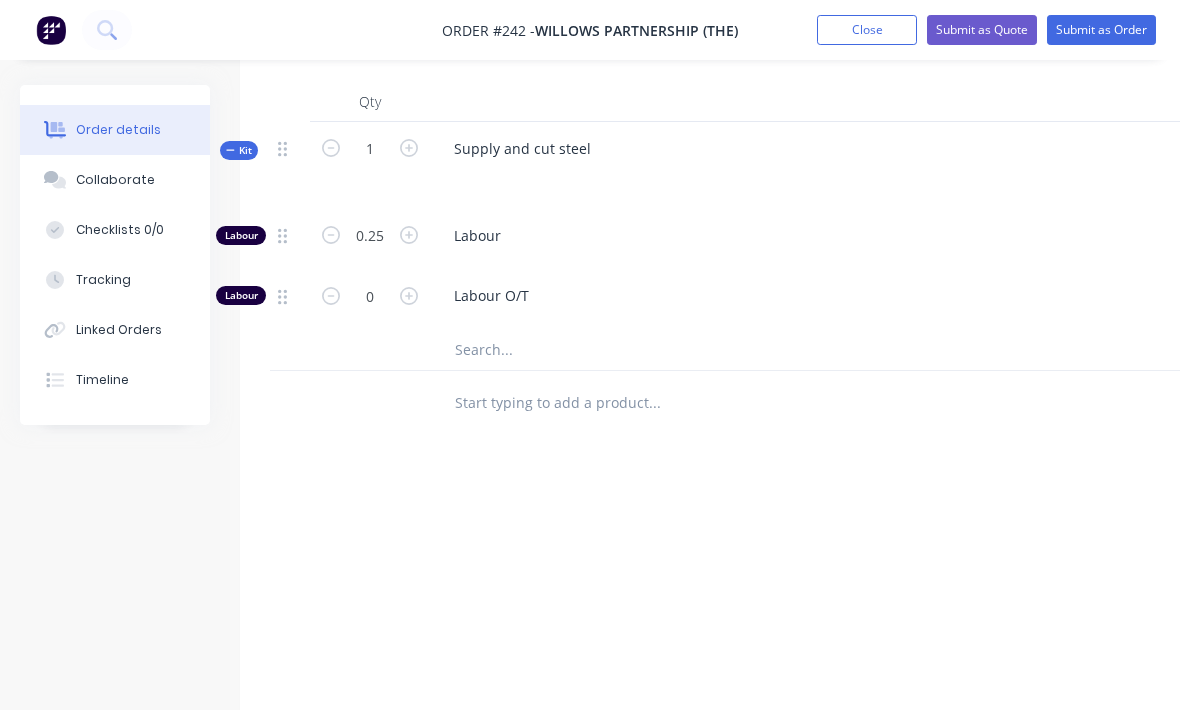 click at bounding box center [654, 350] 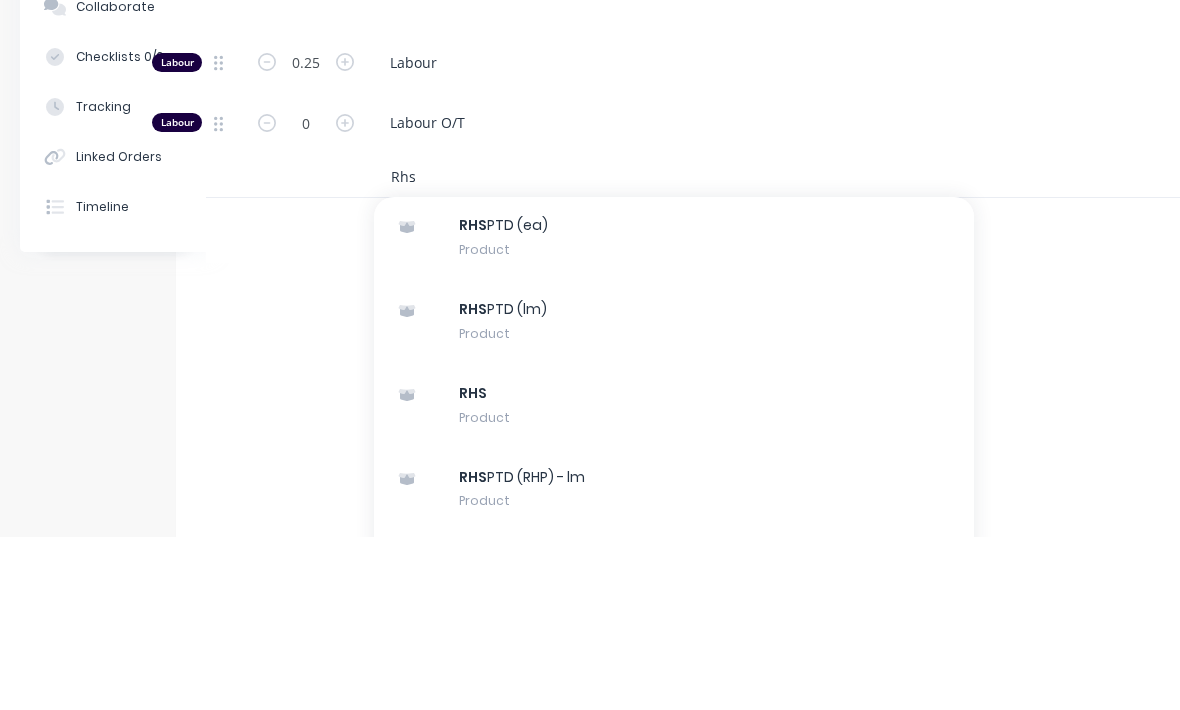 scroll, scrollTop: 318, scrollLeft: 0, axis: vertical 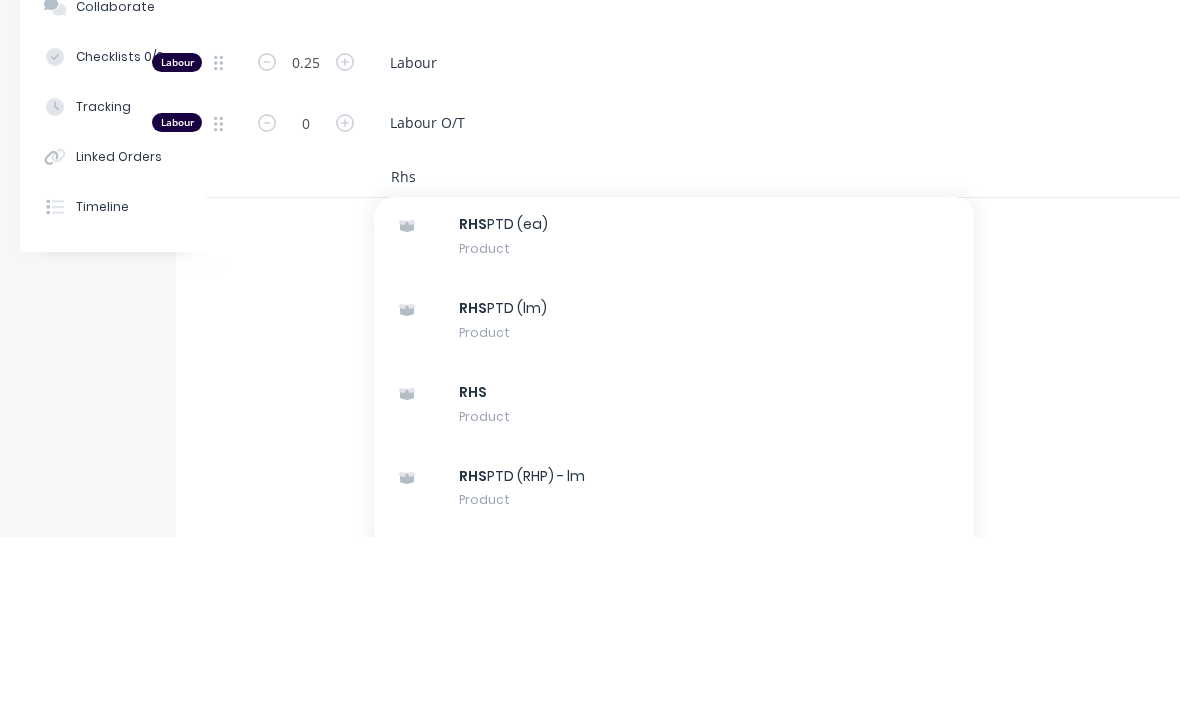 type on "Rhs" 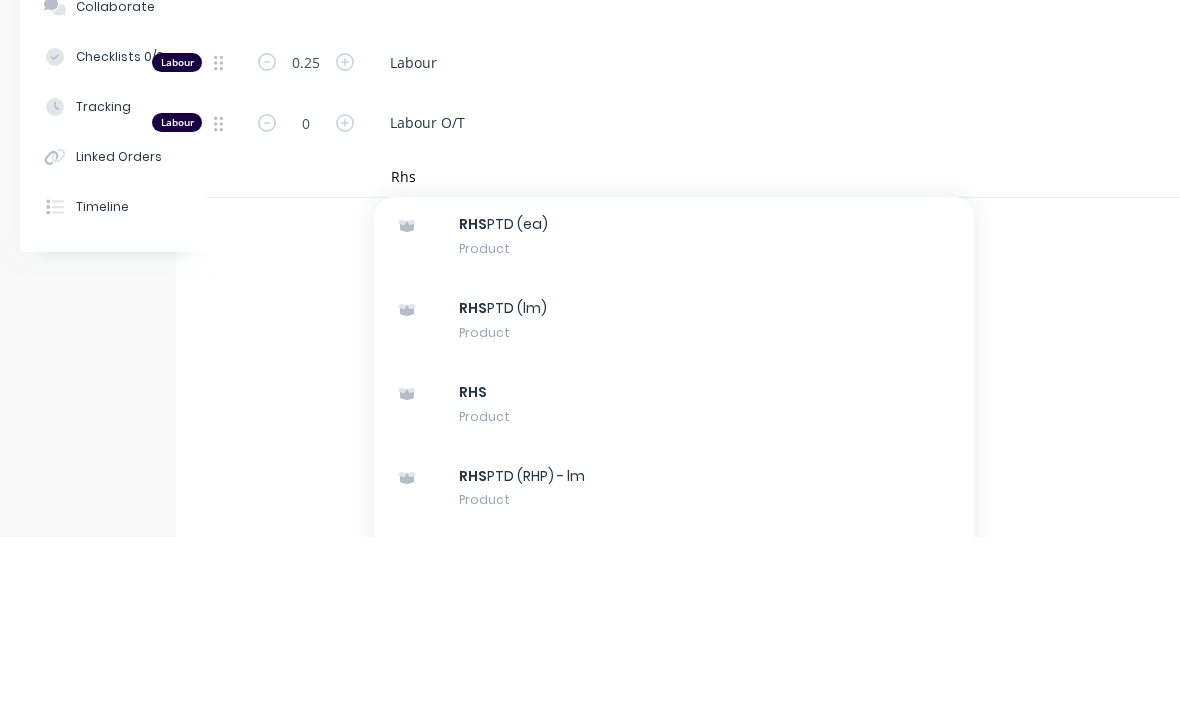 click on "RHS  PTD (lm) Product" at bounding box center [674, 493] 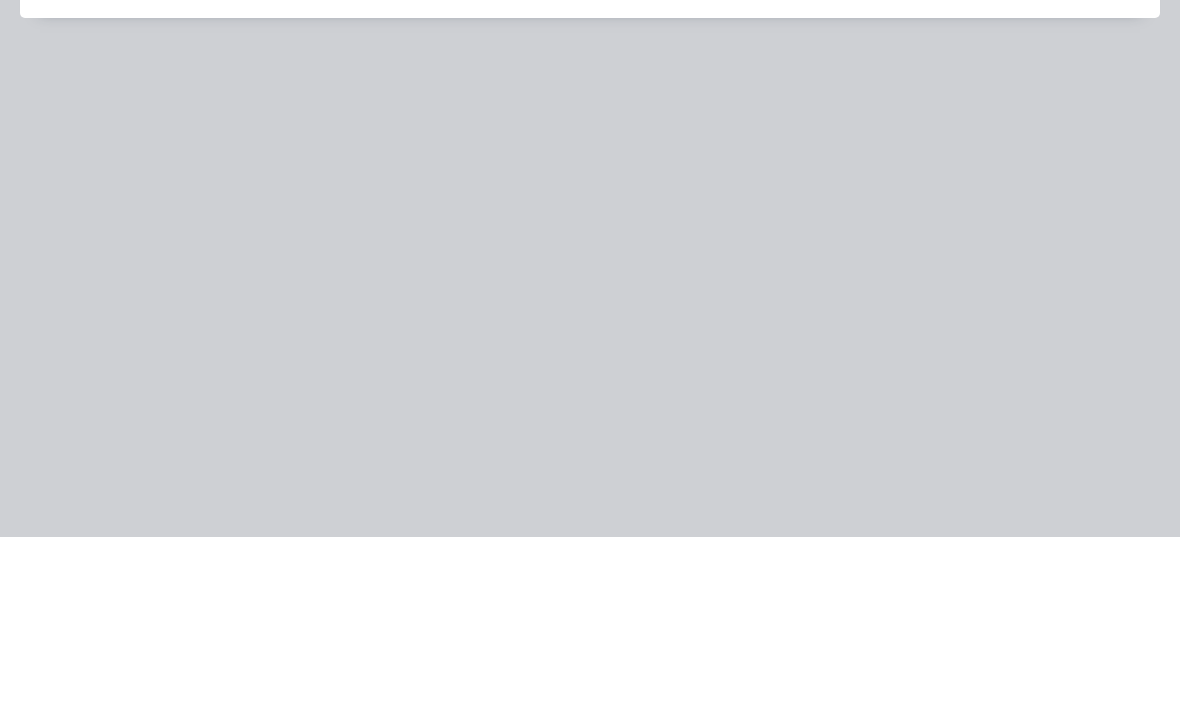 scroll, scrollTop: 638, scrollLeft: 64, axis: both 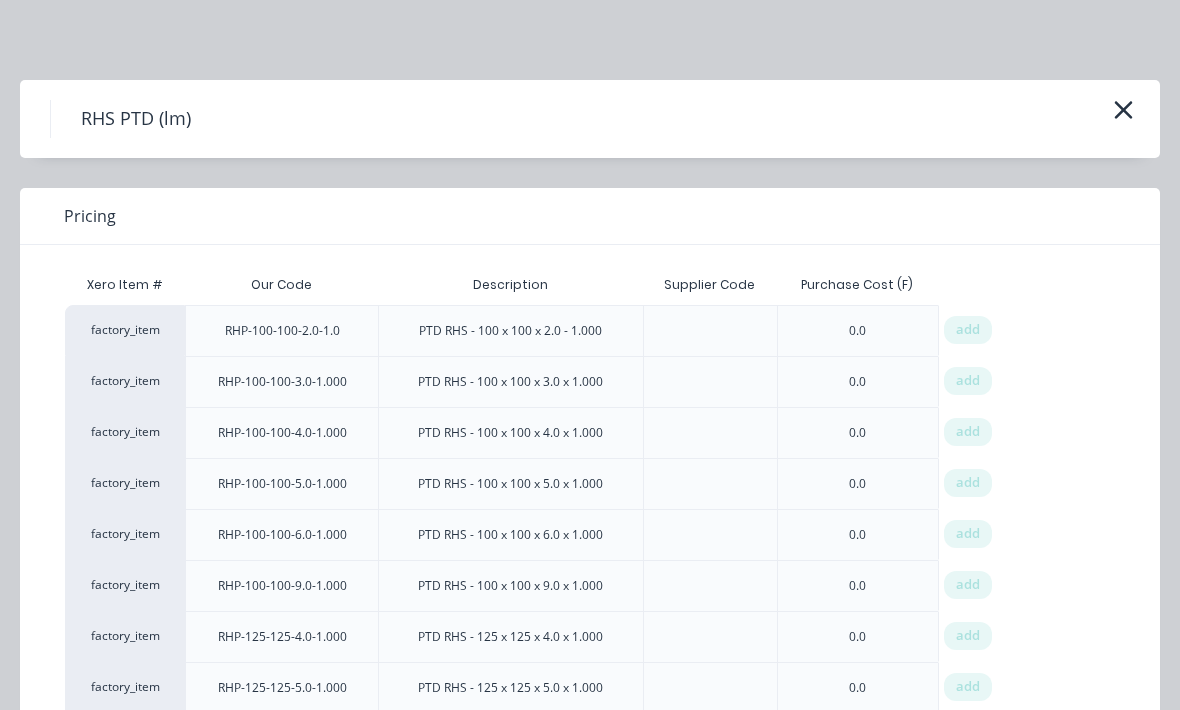 click on "RHS PTD (lm)" at bounding box center (590, 119) 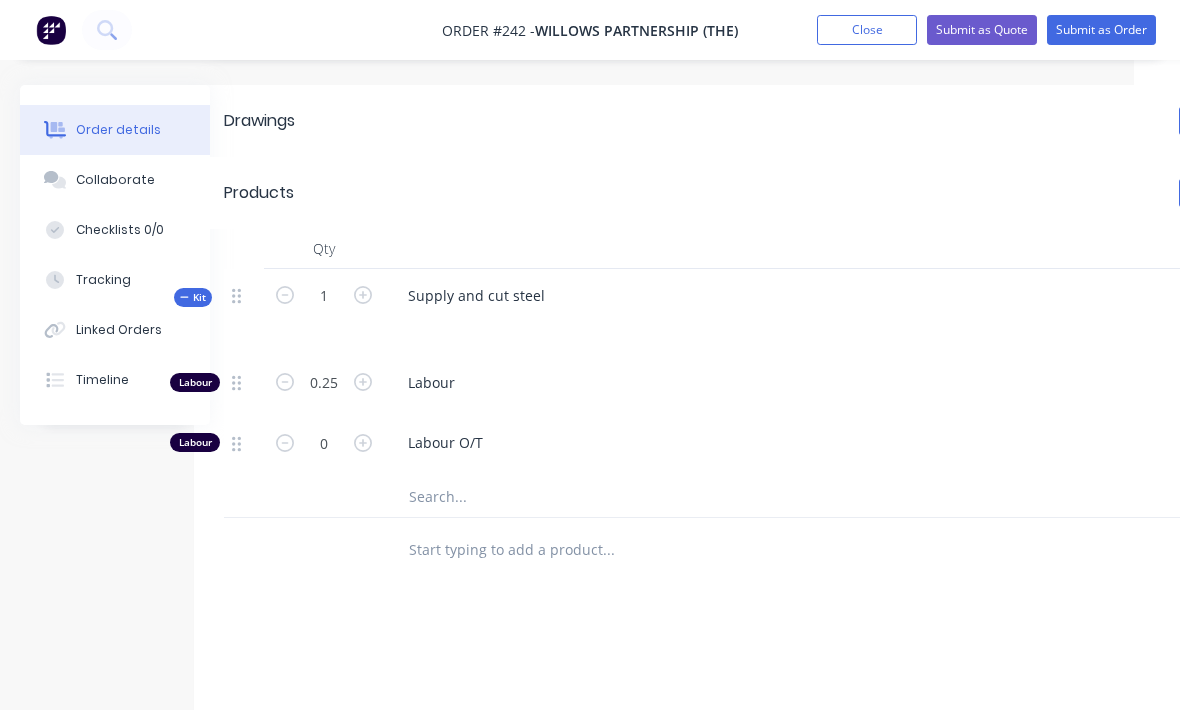 click at bounding box center [608, 497] 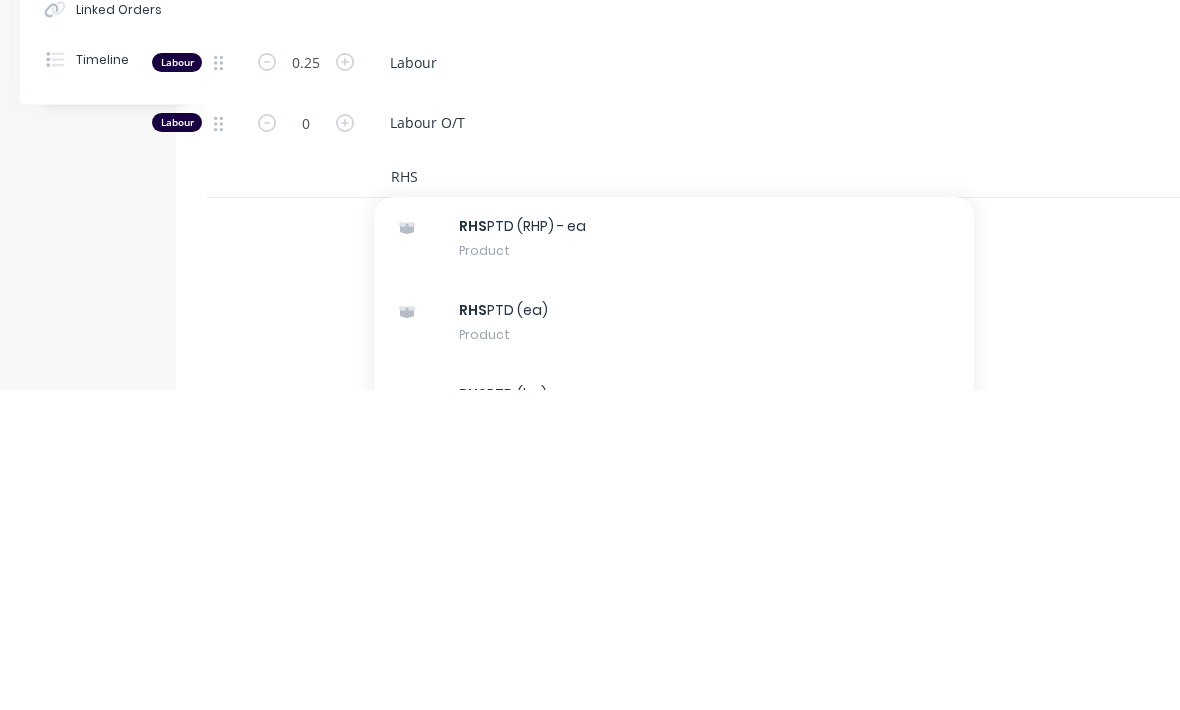 scroll, scrollTop: 230, scrollLeft: 0, axis: vertical 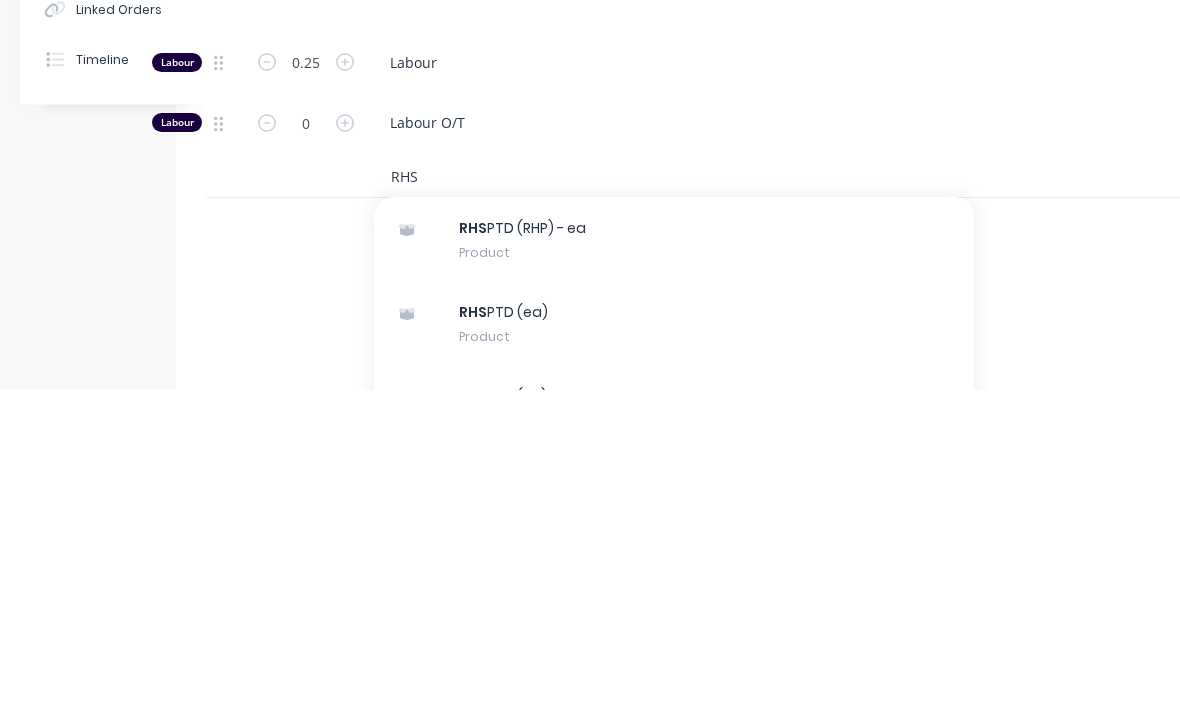 type on "RHS" 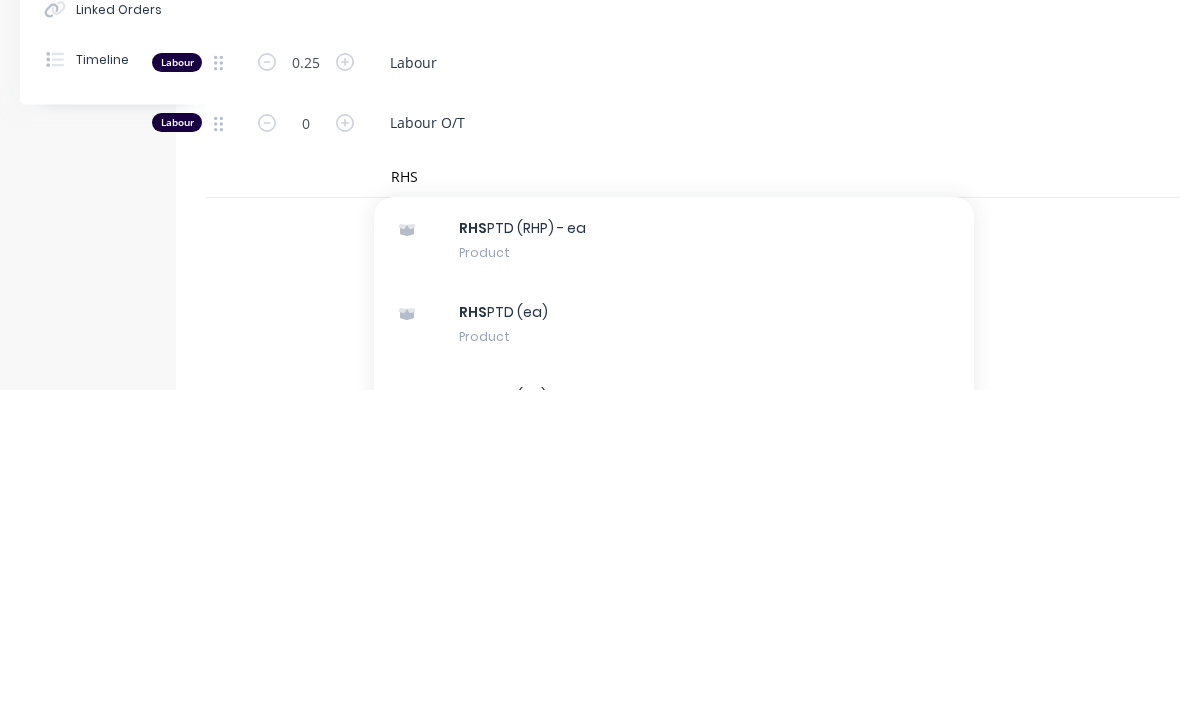 click on "RHS  PTD (RHP) - ea Product" at bounding box center [674, 561] 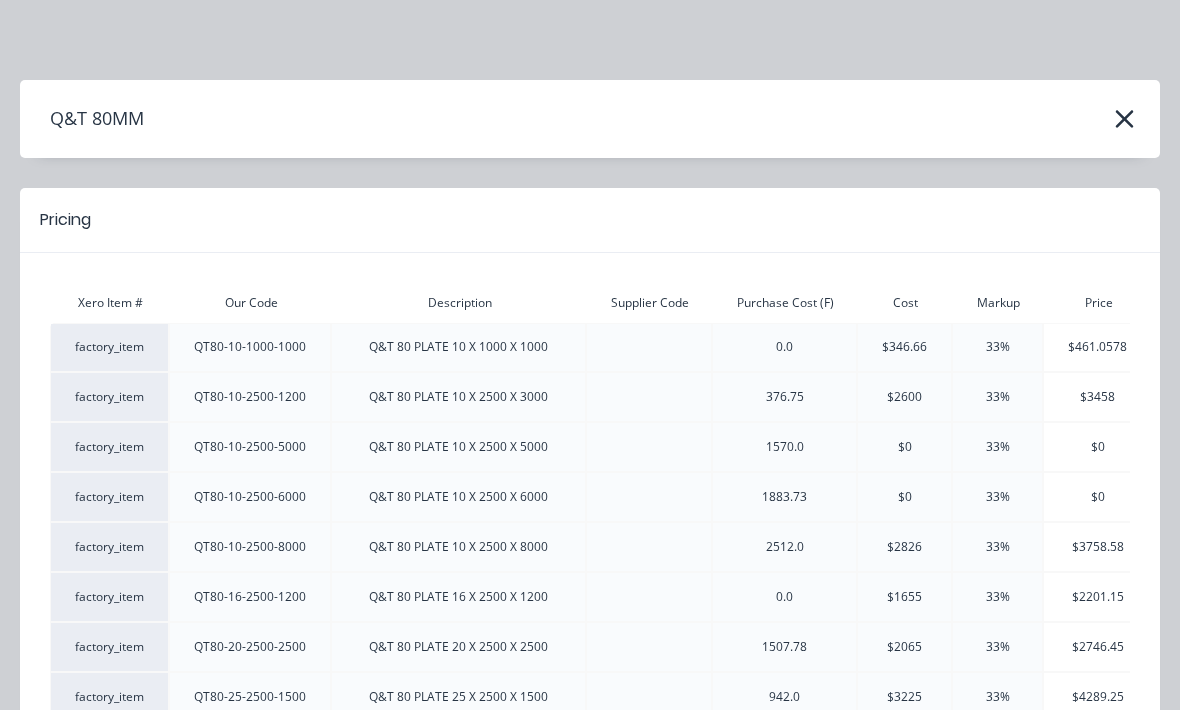 scroll, scrollTop: 501, scrollLeft: 210, axis: both 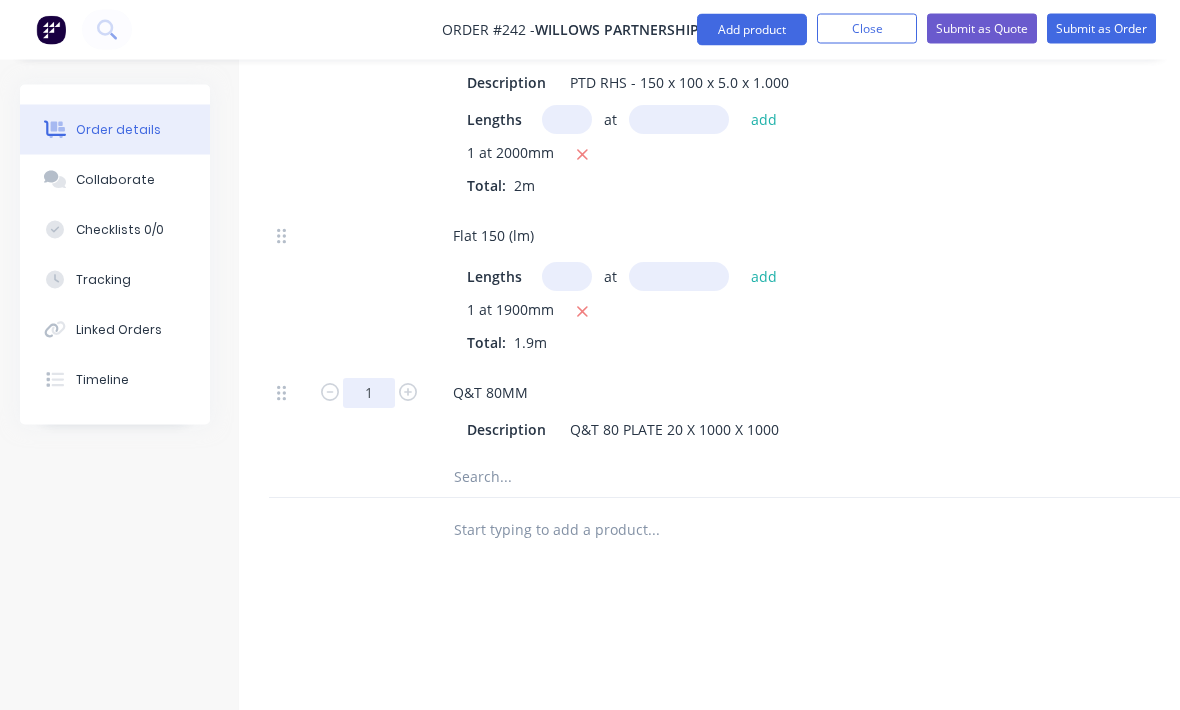 click on "1" at bounding box center [369, -74] 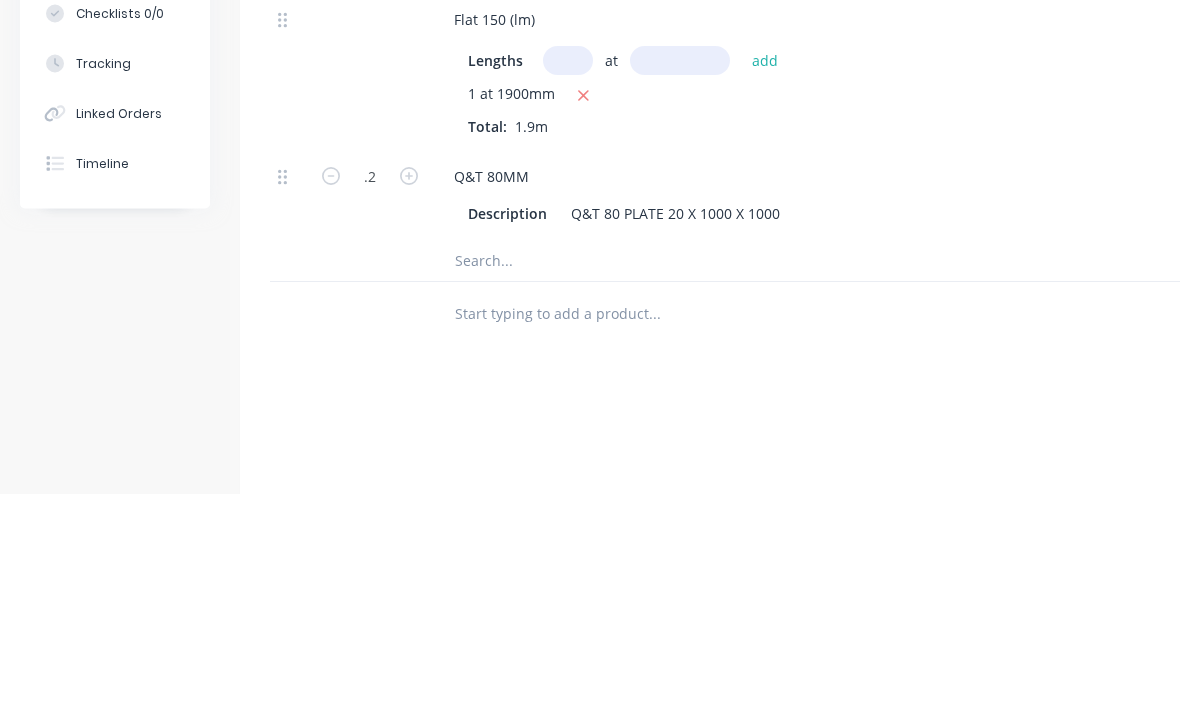scroll, scrollTop: 1075, scrollLeft: 0, axis: vertical 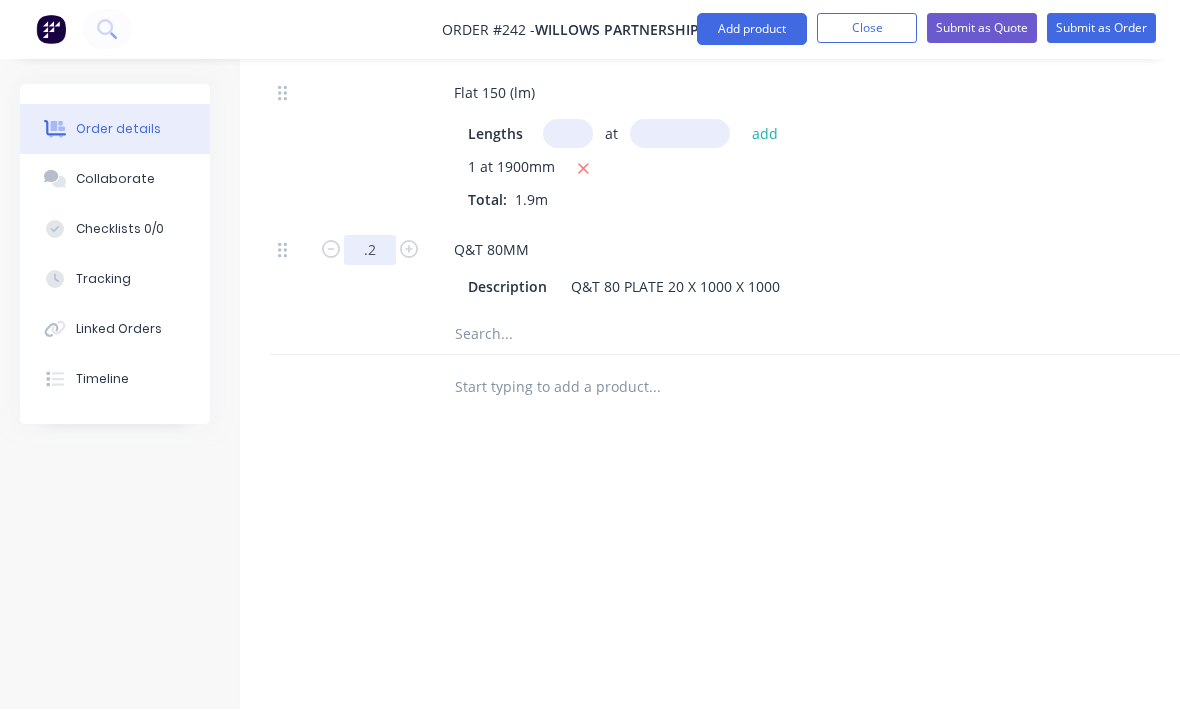 click on ".2" at bounding box center [370, -217] 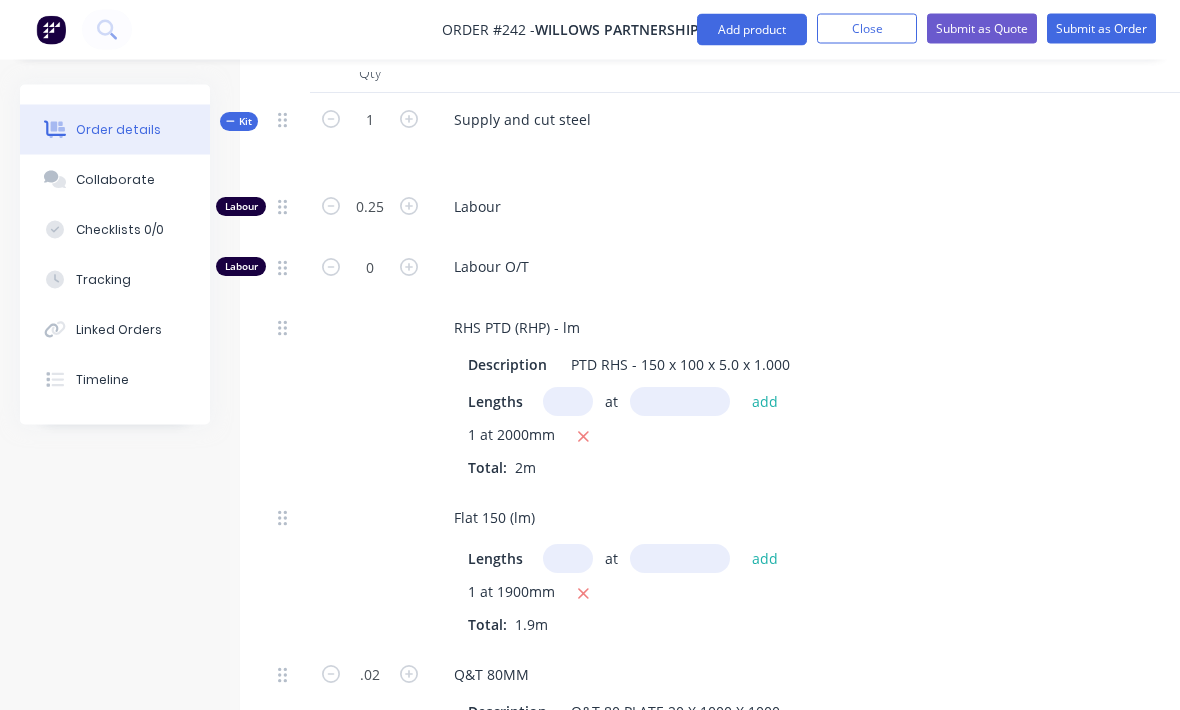click on "Submit as Order" at bounding box center [1101, 29] 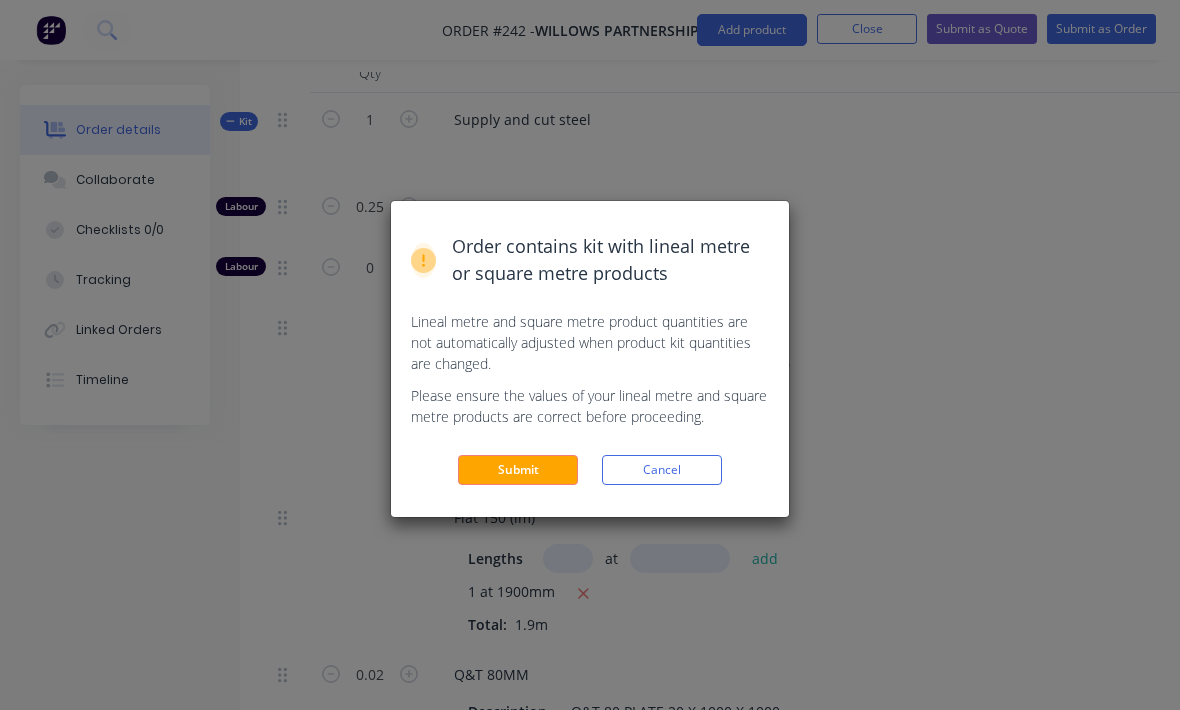 click on "Submit" at bounding box center [518, 470] 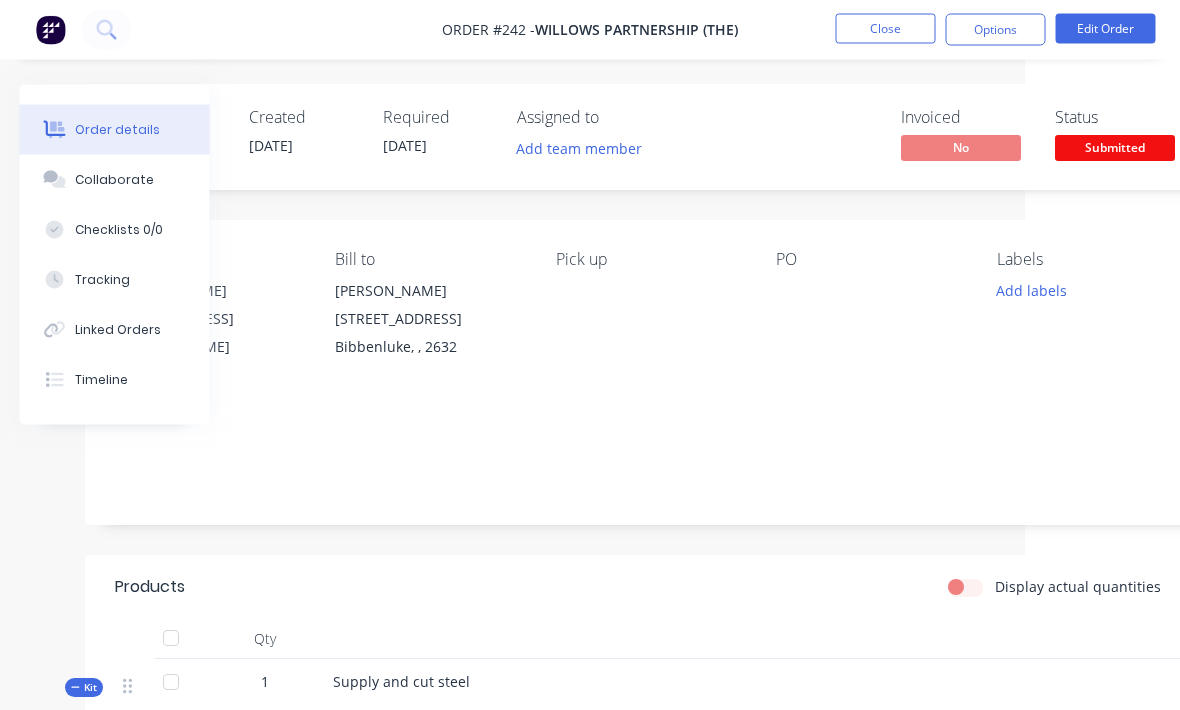 scroll, scrollTop: 1, scrollLeft: 155, axis: both 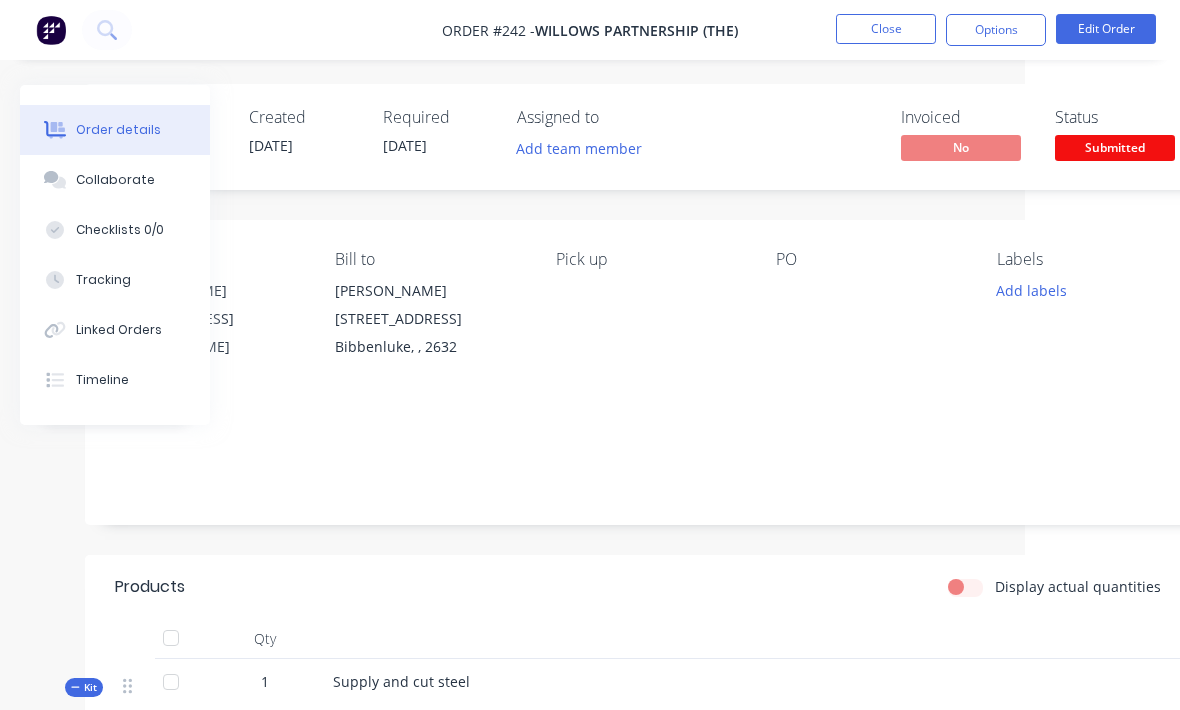 click on "Submitted" at bounding box center (1115, 147) 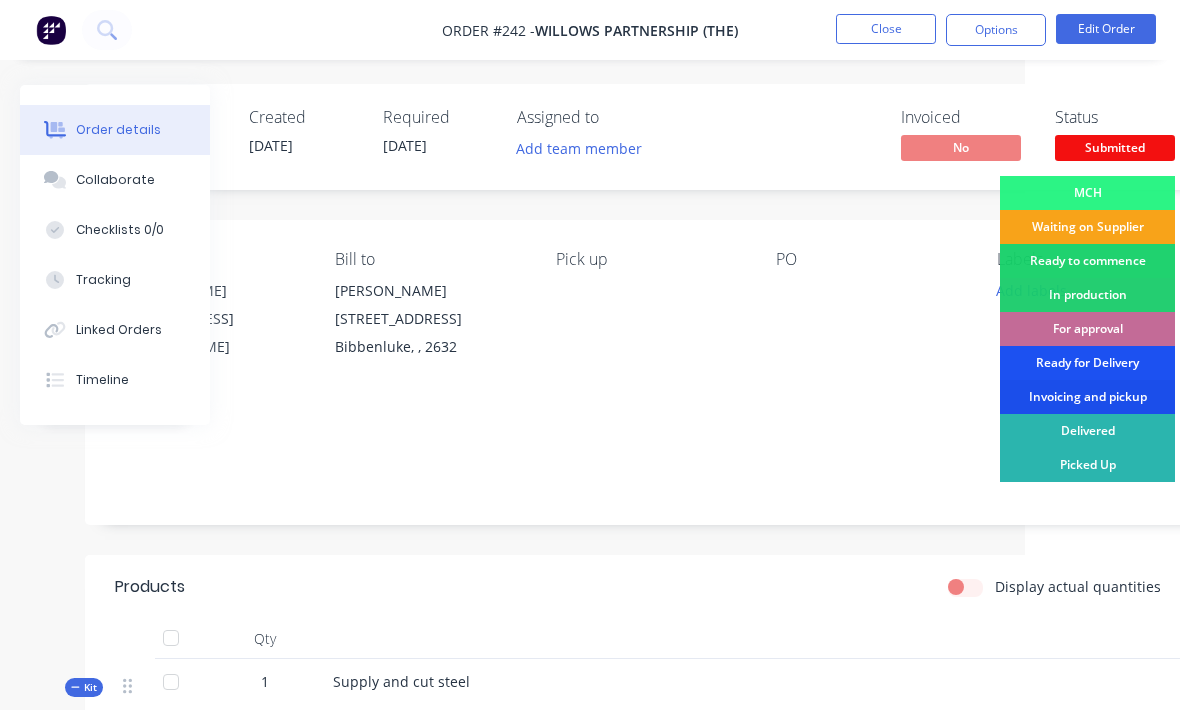 click on "Ready for Delivery" at bounding box center [1087, 363] 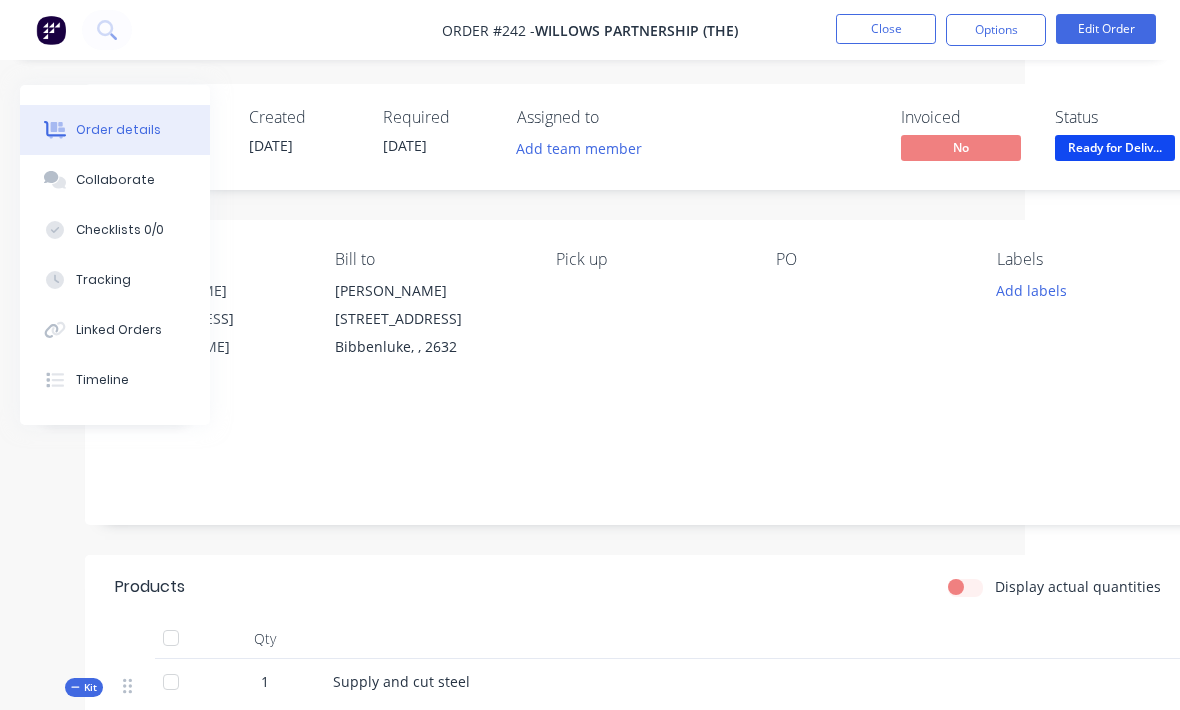 click on "Ready for Deliv..." at bounding box center [1115, 147] 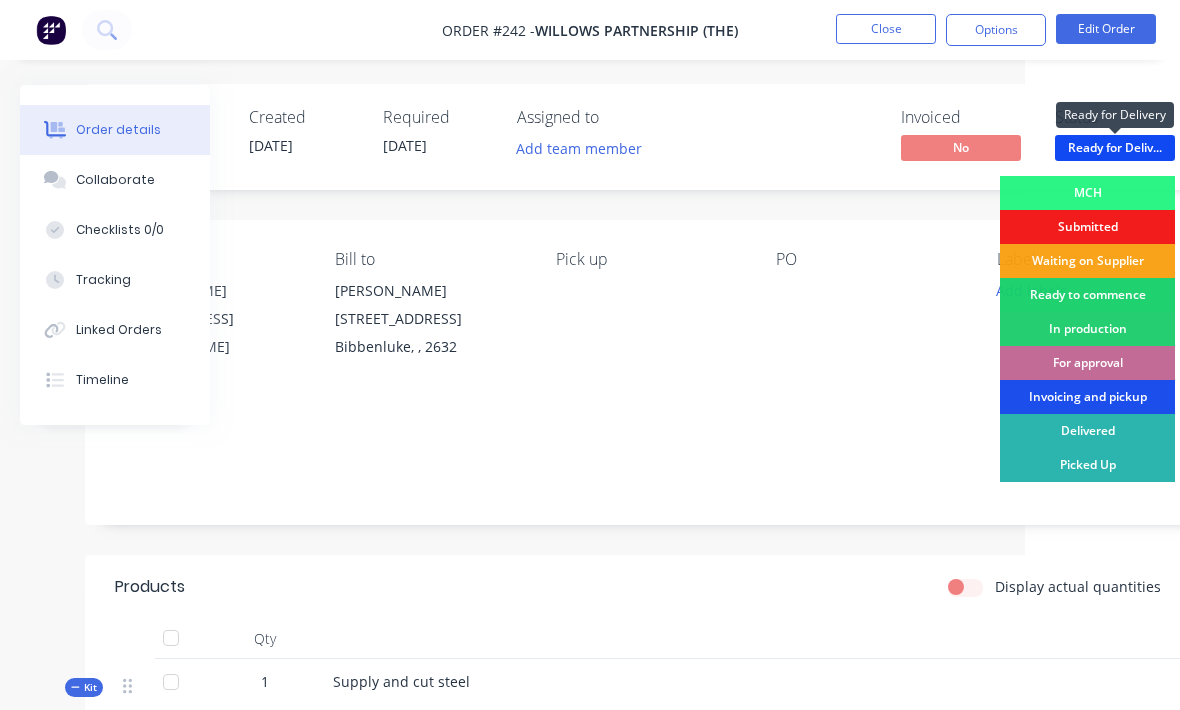 click on "For approval" at bounding box center [1087, 363] 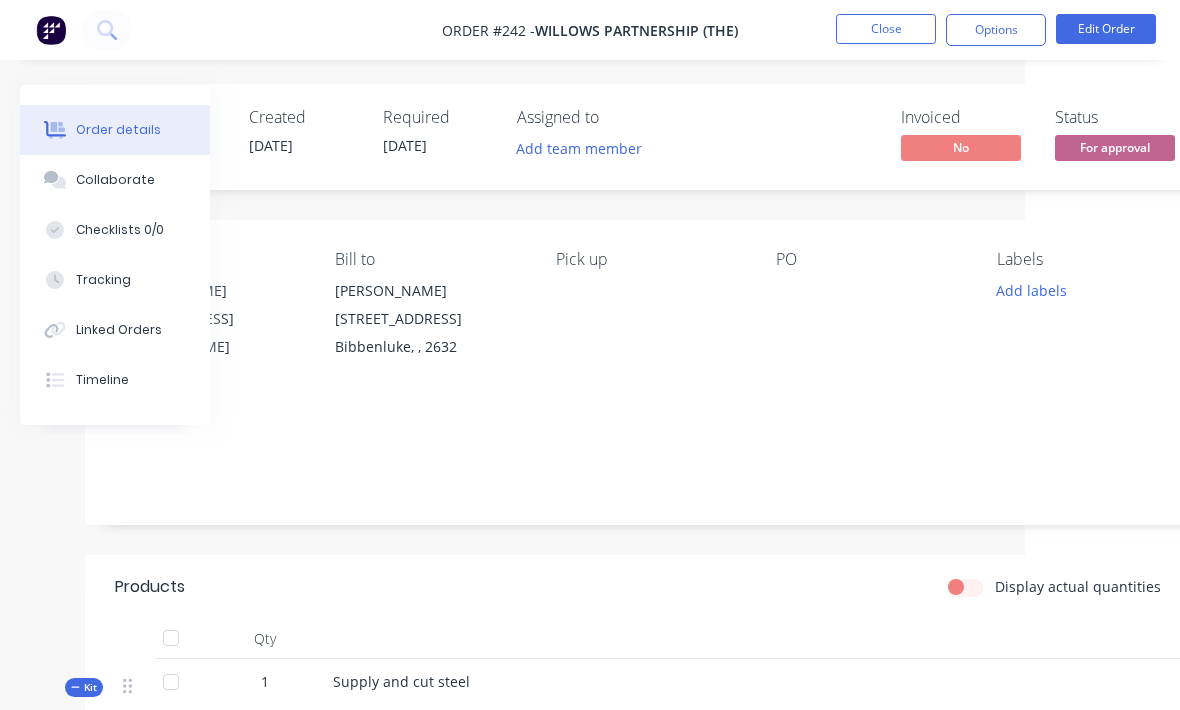 click on "Add labels" at bounding box center (1031, 290) 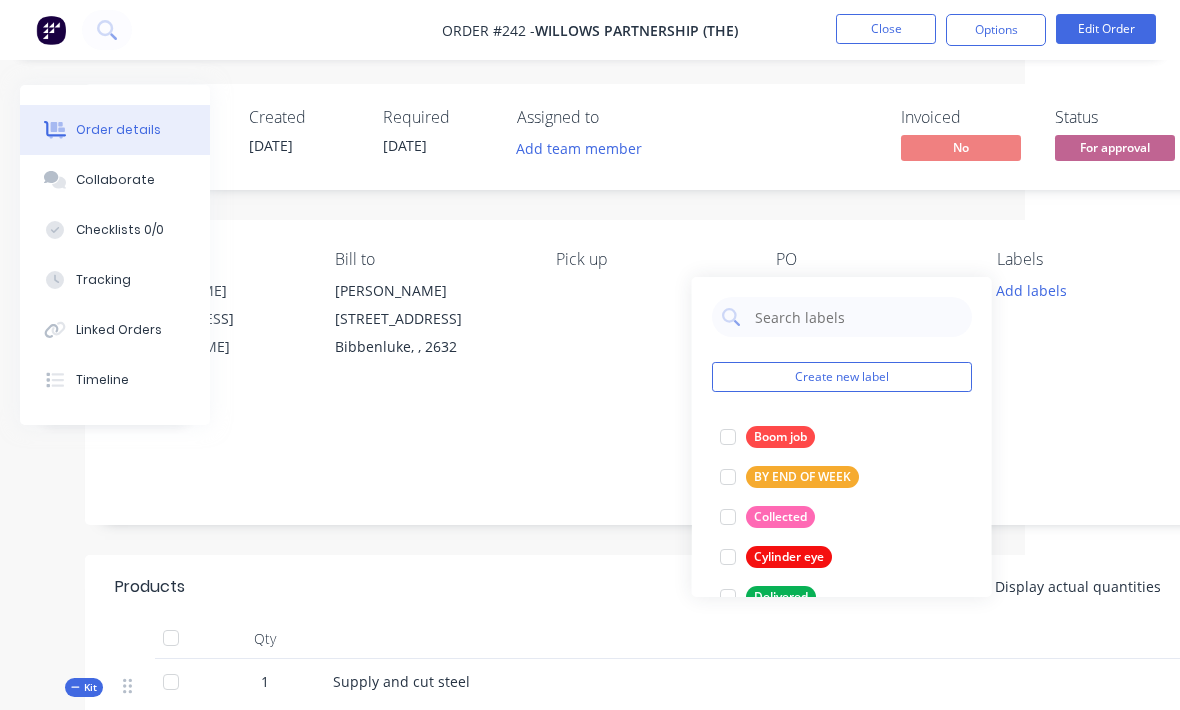 click at bounding box center [728, 517] 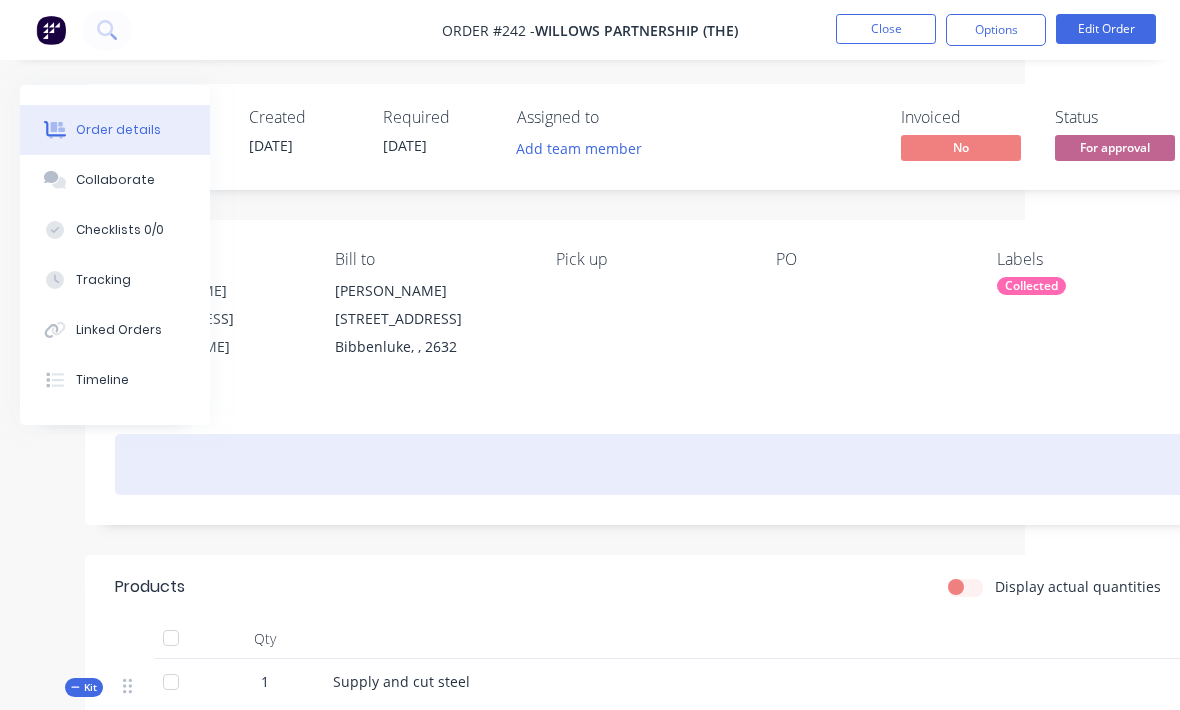 click at bounding box center (650, 464) 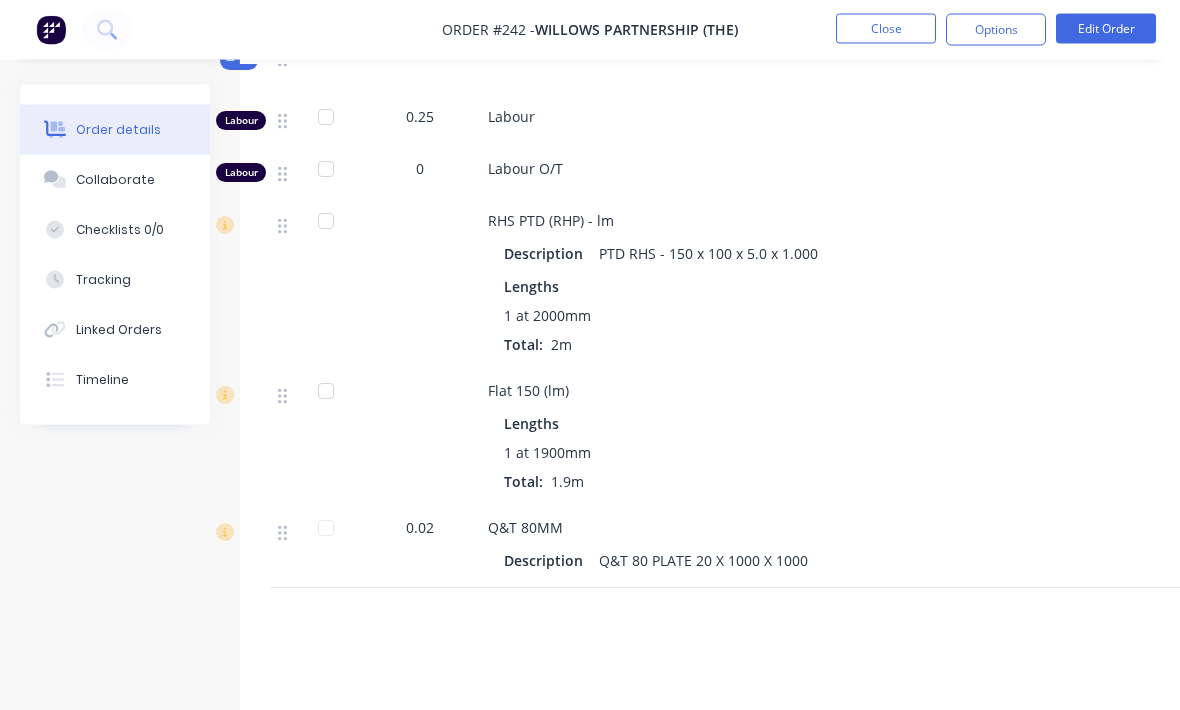 scroll, scrollTop: 628, scrollLeft: 0, axis: vertical 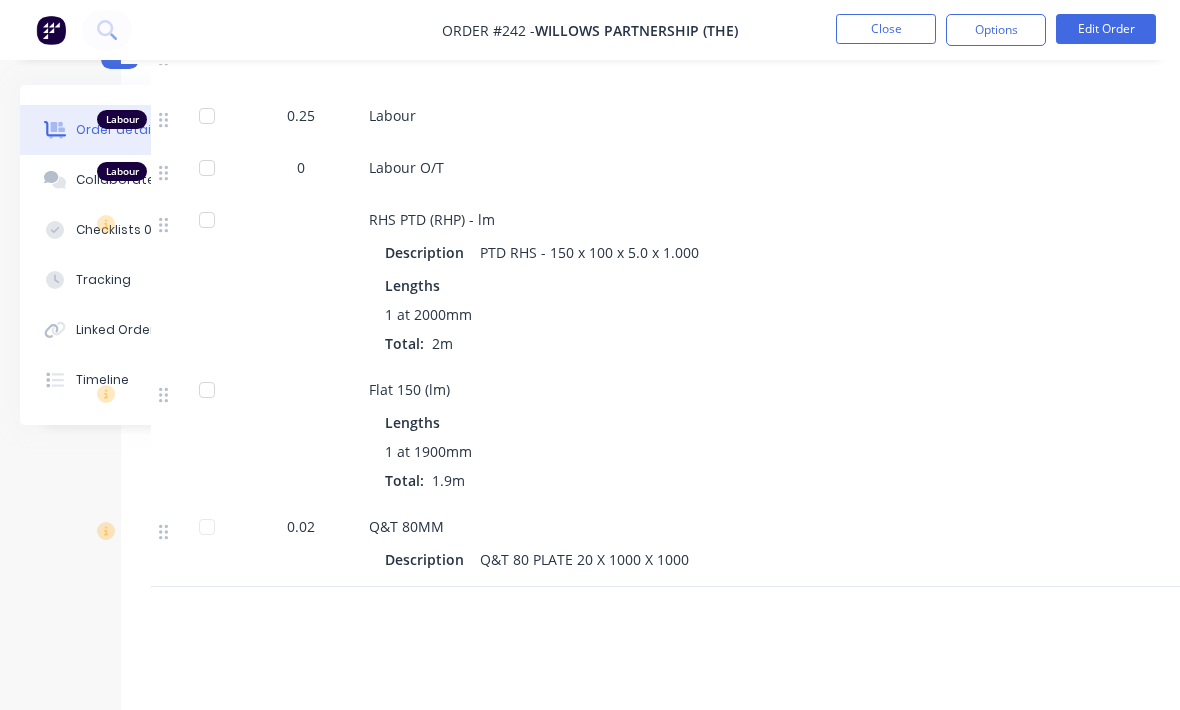 click on "Tracking" at bounding box center (103, 280) 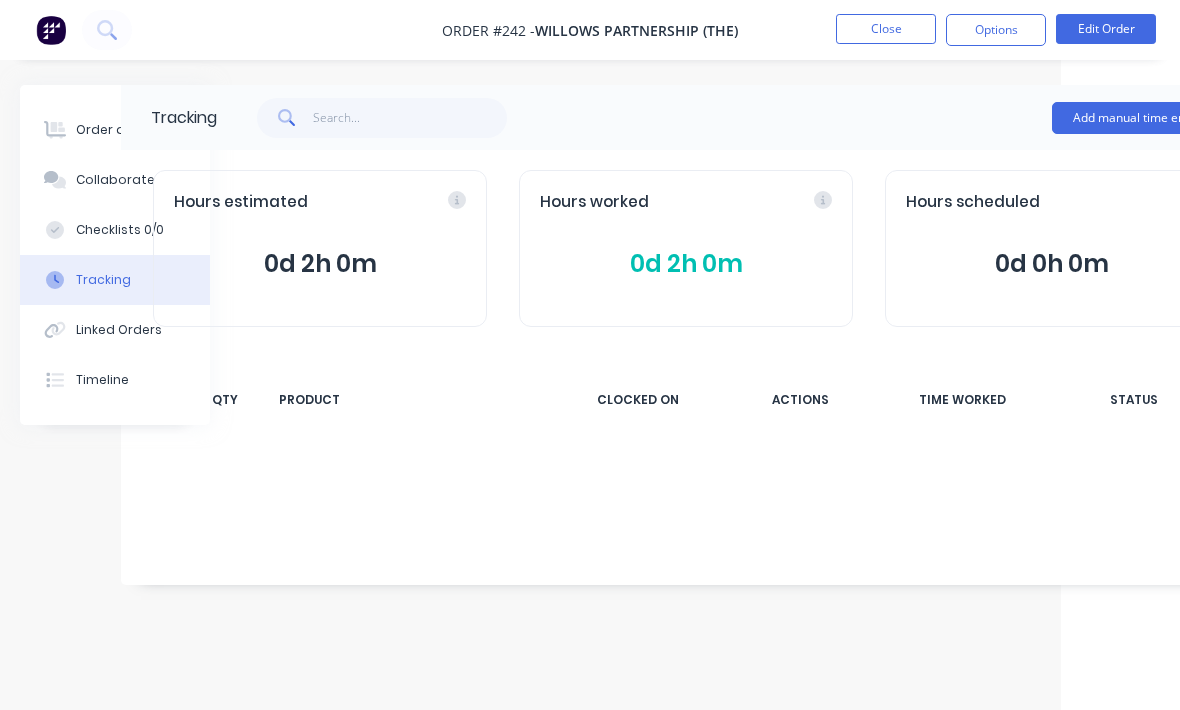 scroll, scrollTop: 0, scrollLeft: 119, axis: horizontal 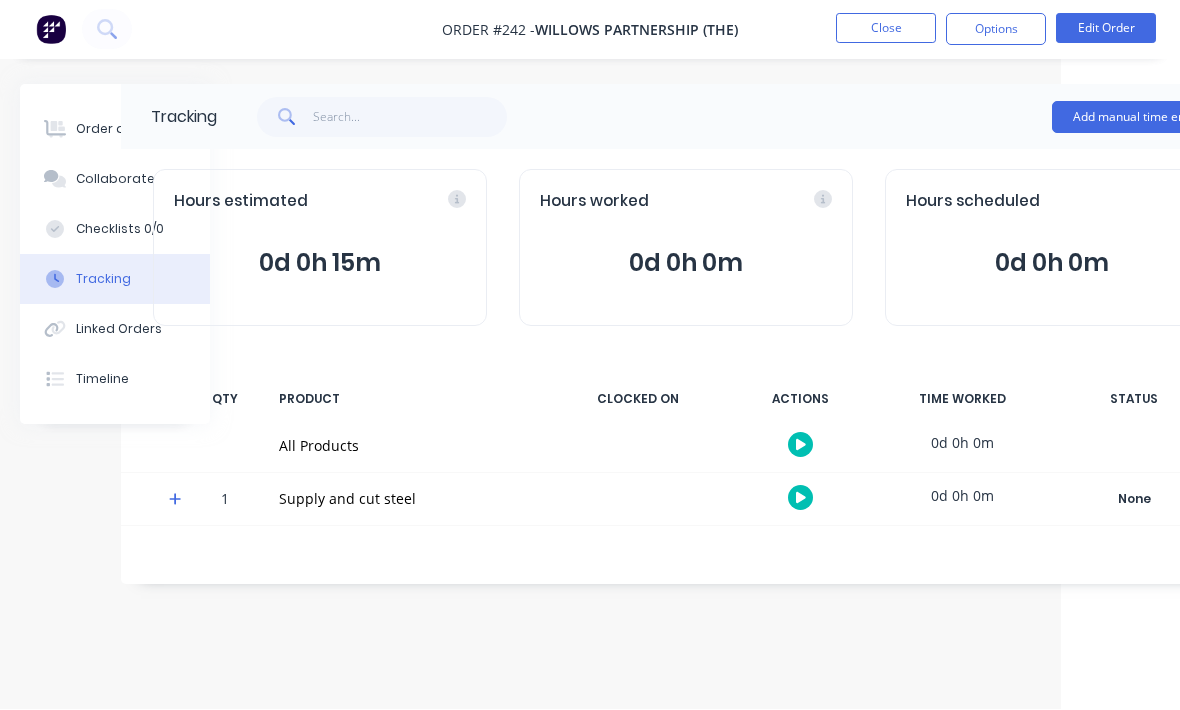 click on "Add manual time entry" at bounding box center [1136, 118] 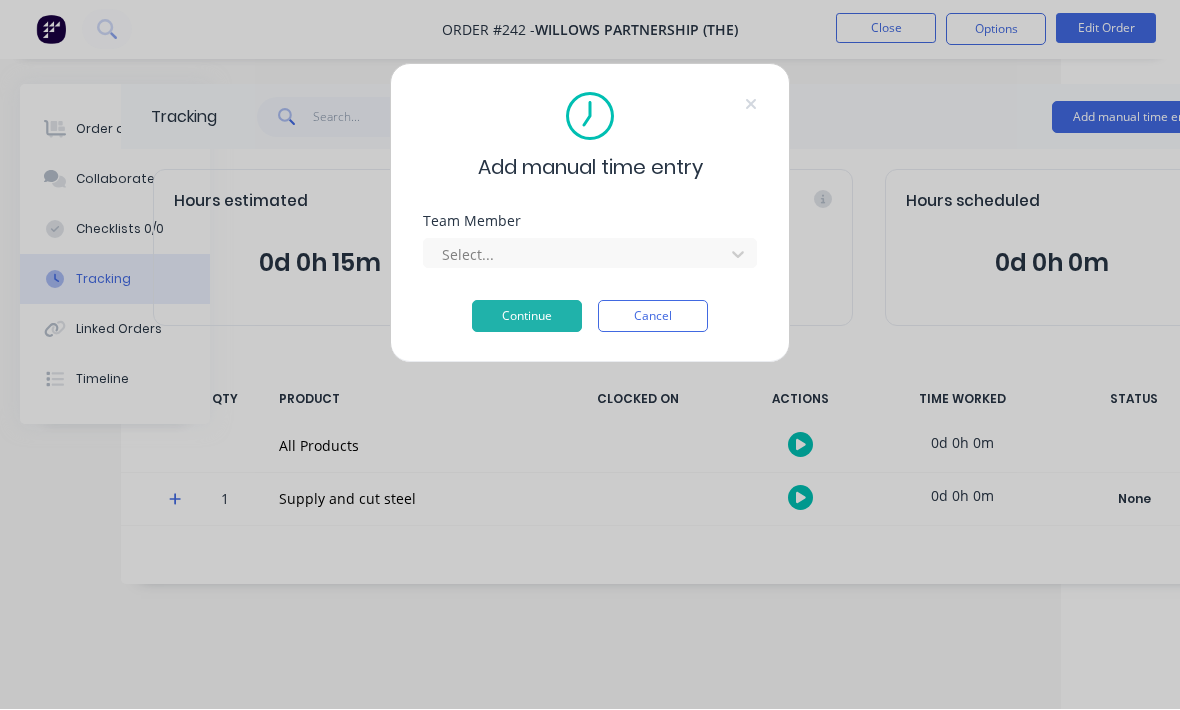 click on "Add manual time entry Team Member Select... Continue   Cancel" at bounding box center (590, 355) 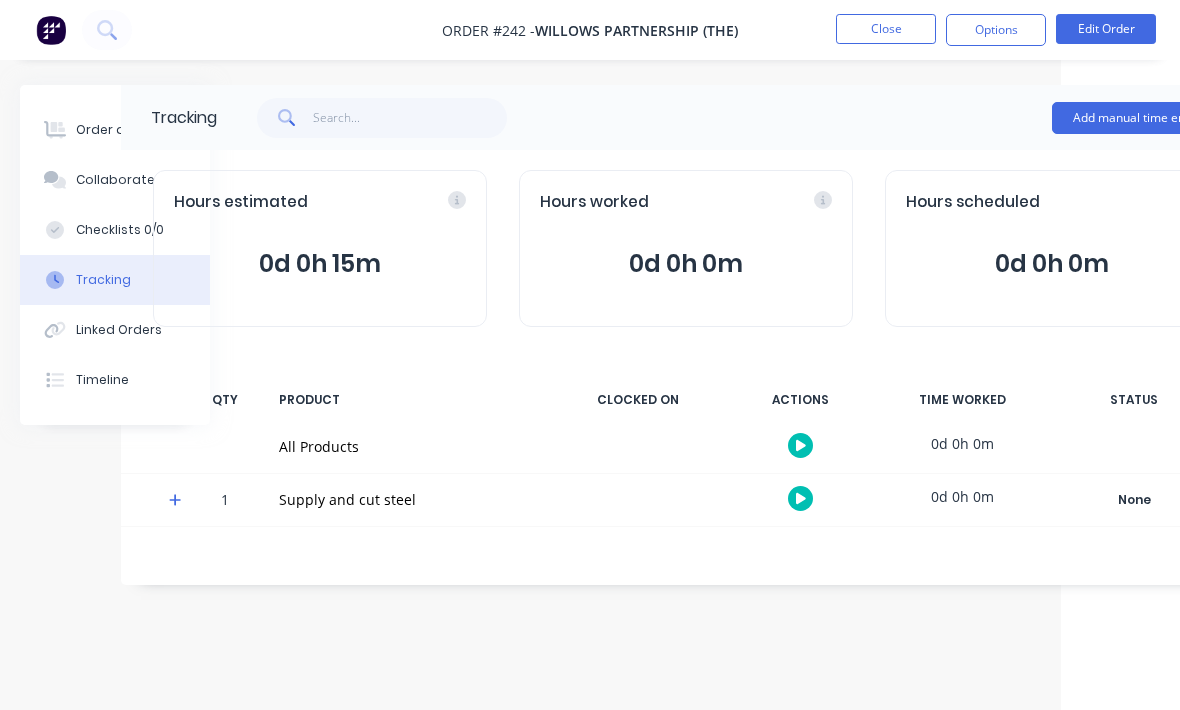 click on "Close" at bounding box center (886, 29) 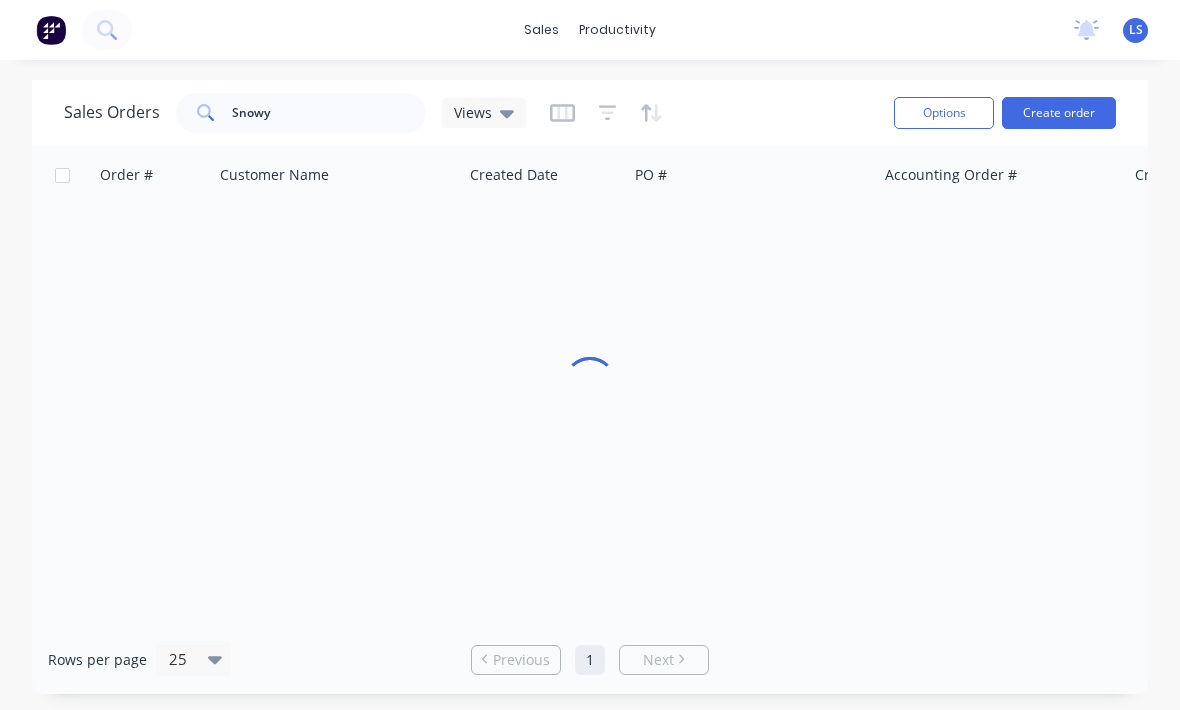 scroll, scrollTop: 0, scrollLeft: 0, axis: both 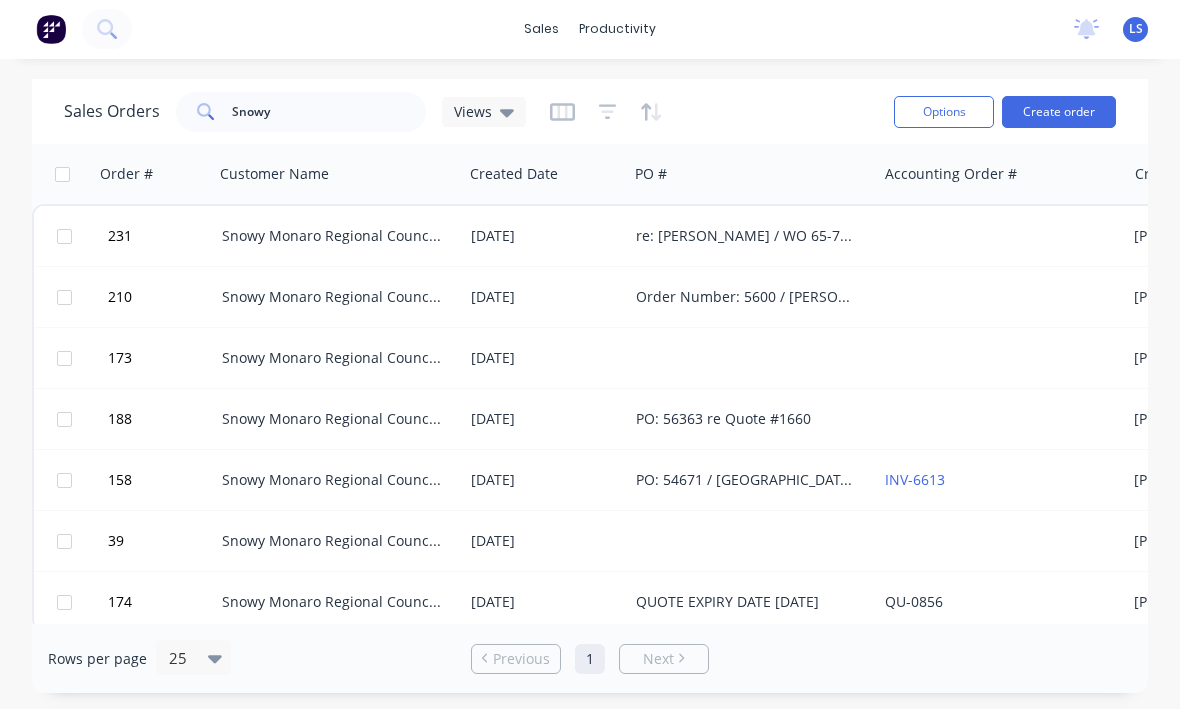 click at bounding box center [608, 113] 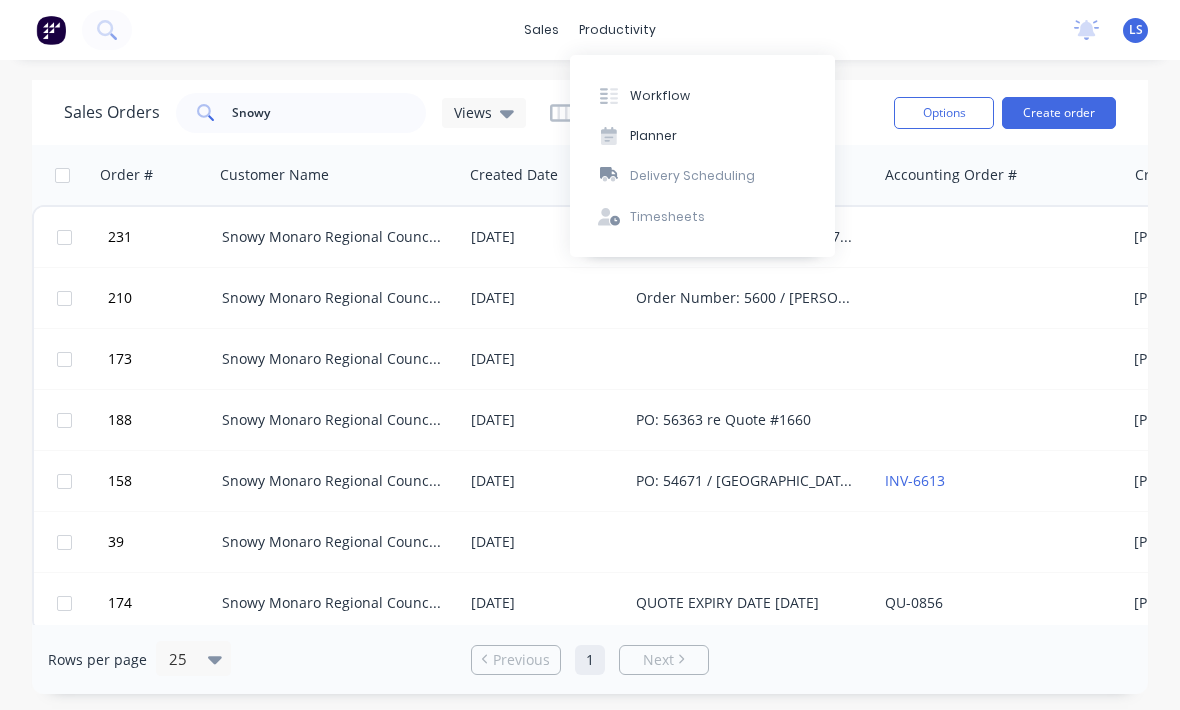click on "Workflow" at bounding box center [702, 95] 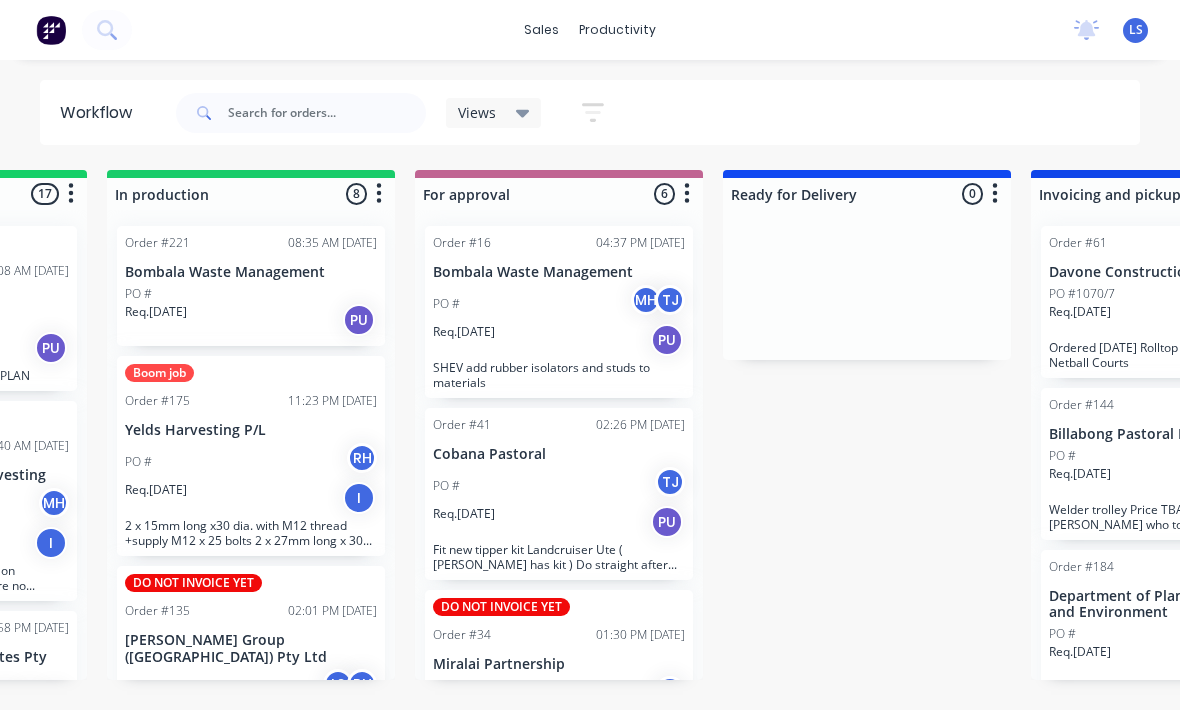 scroll, scrollTop: 35, scrollLeft: 1167, axis: both 